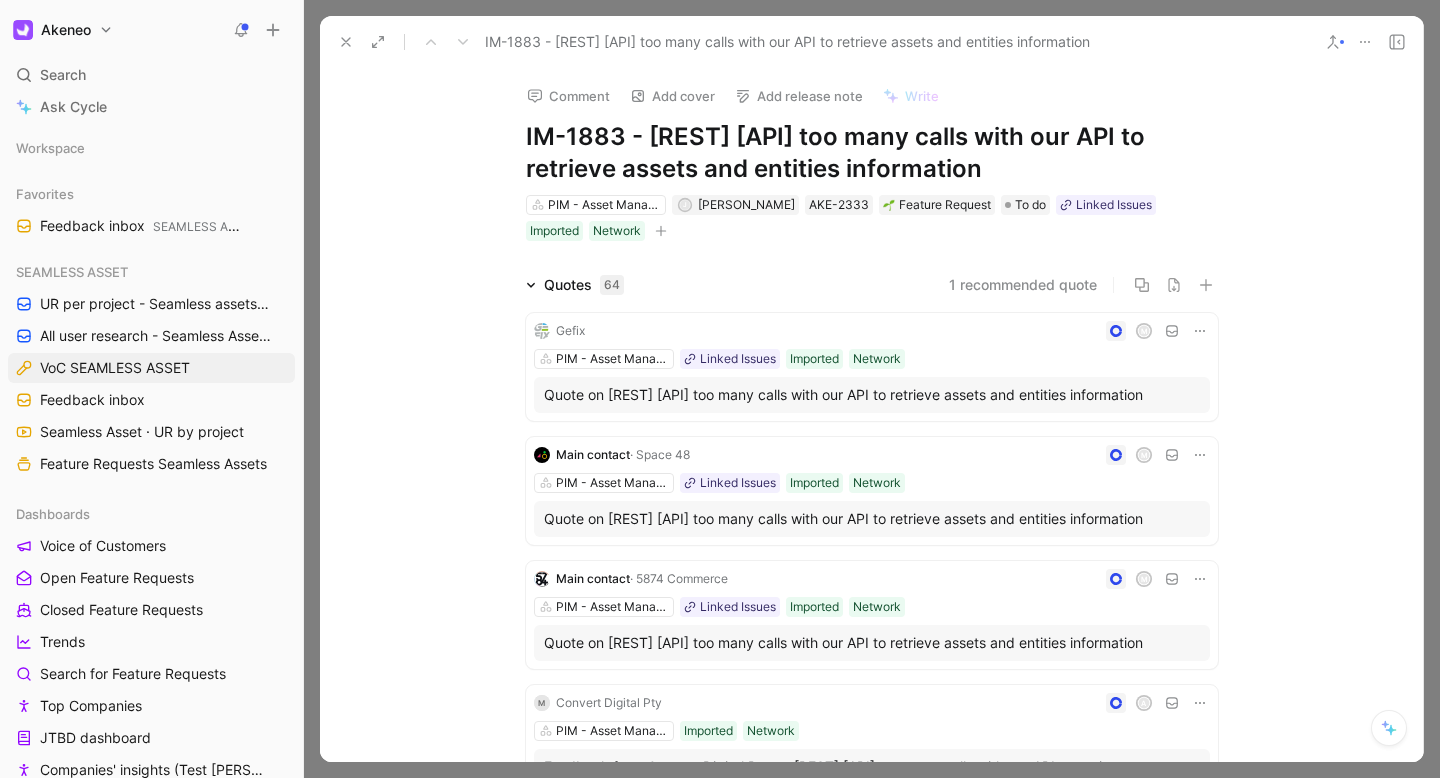 scroll, scrollTop: 0, scrollLeft: 0, axis: both 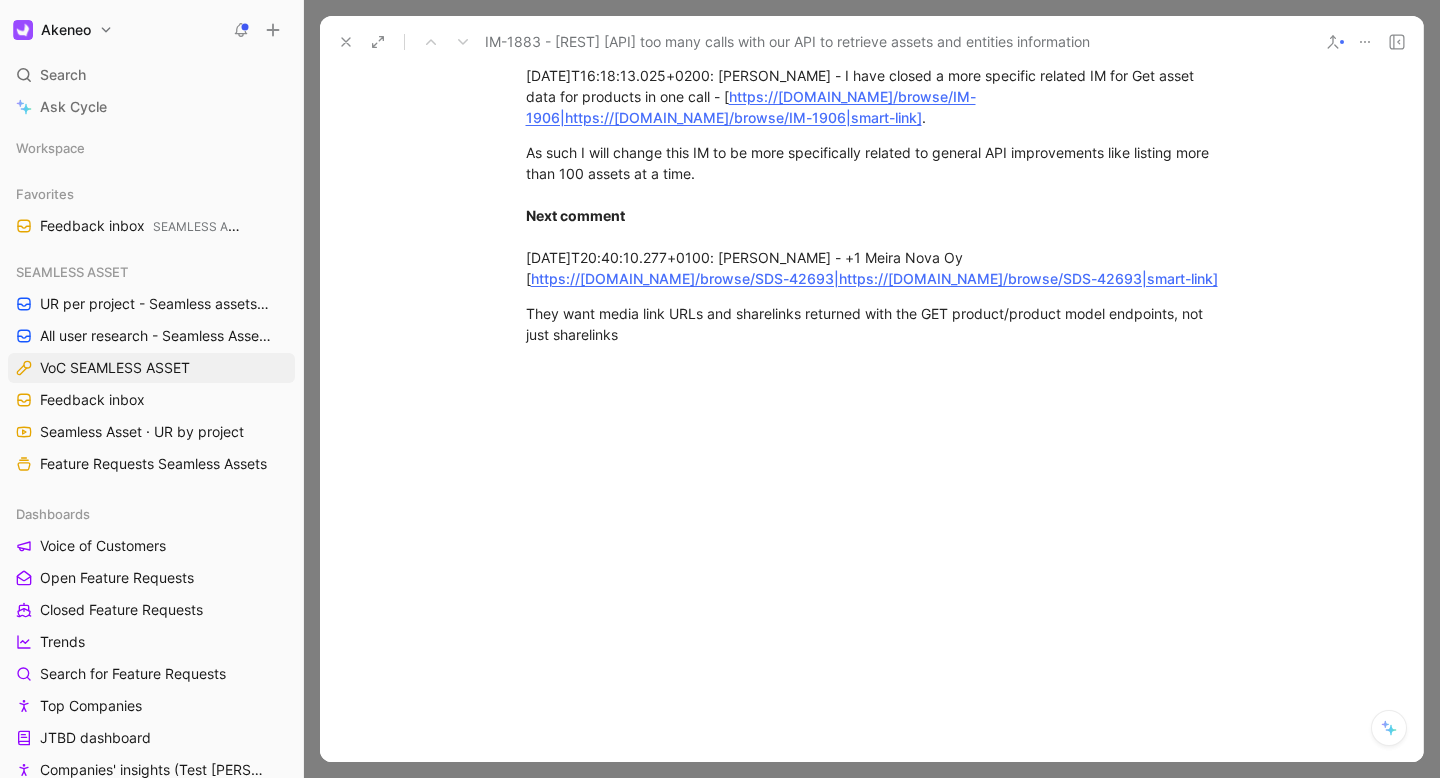 click at bounding box center [346, 42] 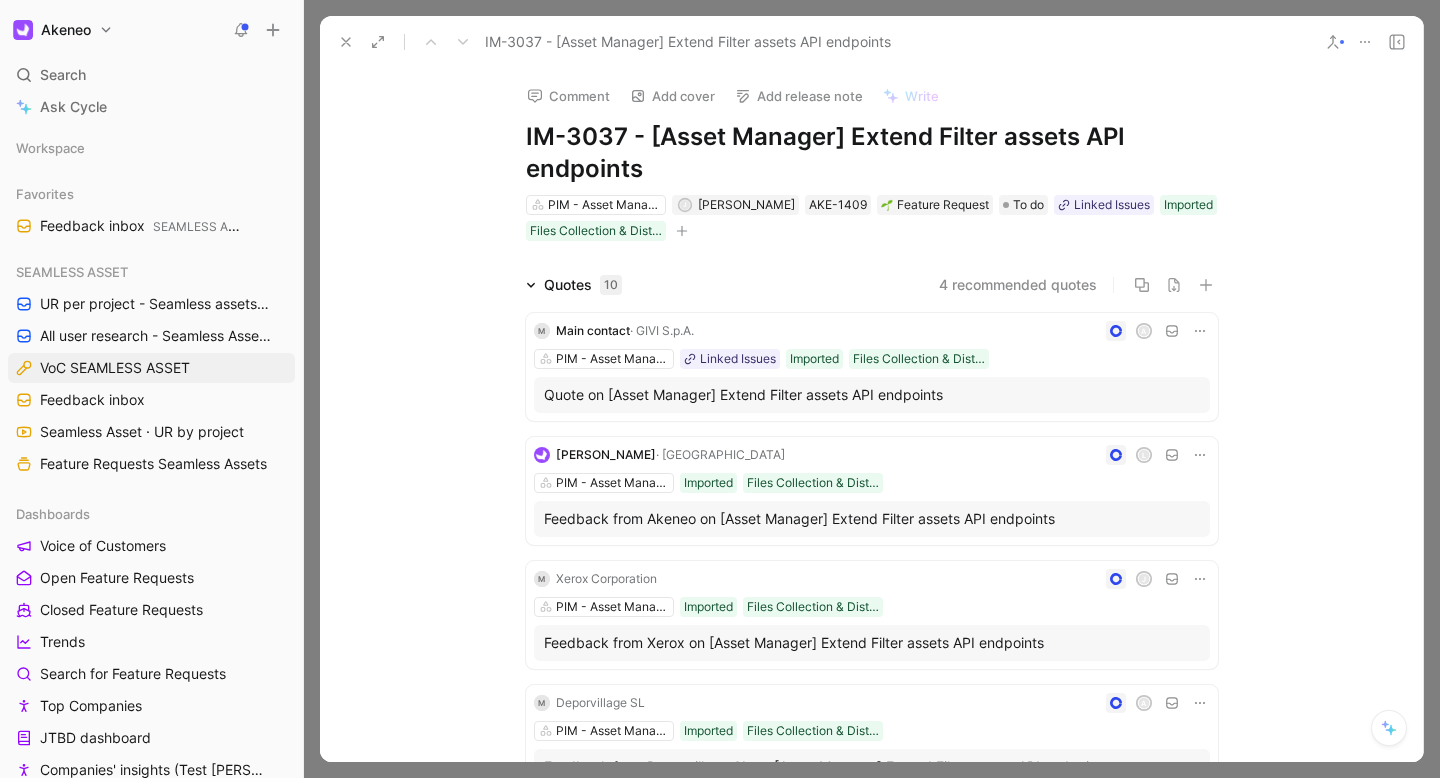 click 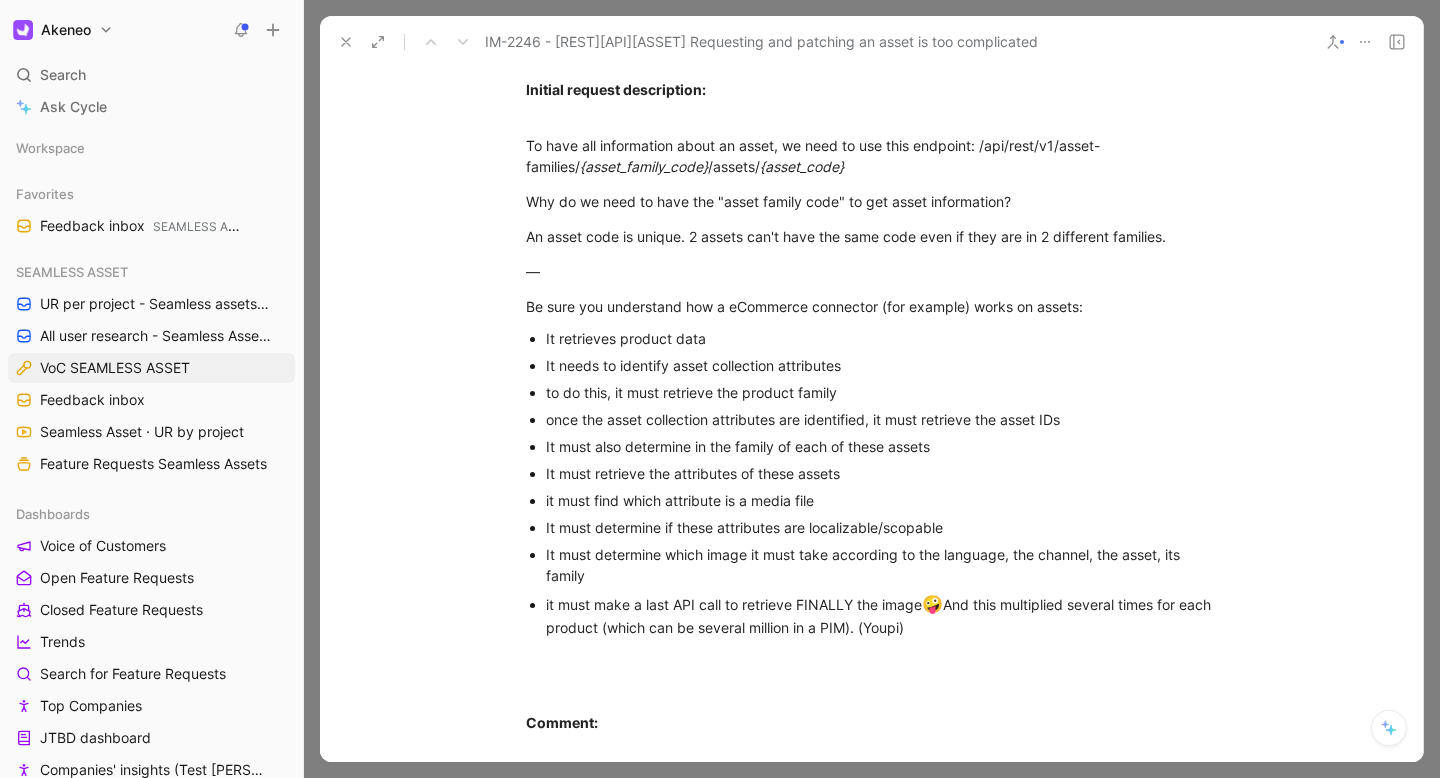 scroll, scrollTop: 0, scrollLeft: 0, axis: both 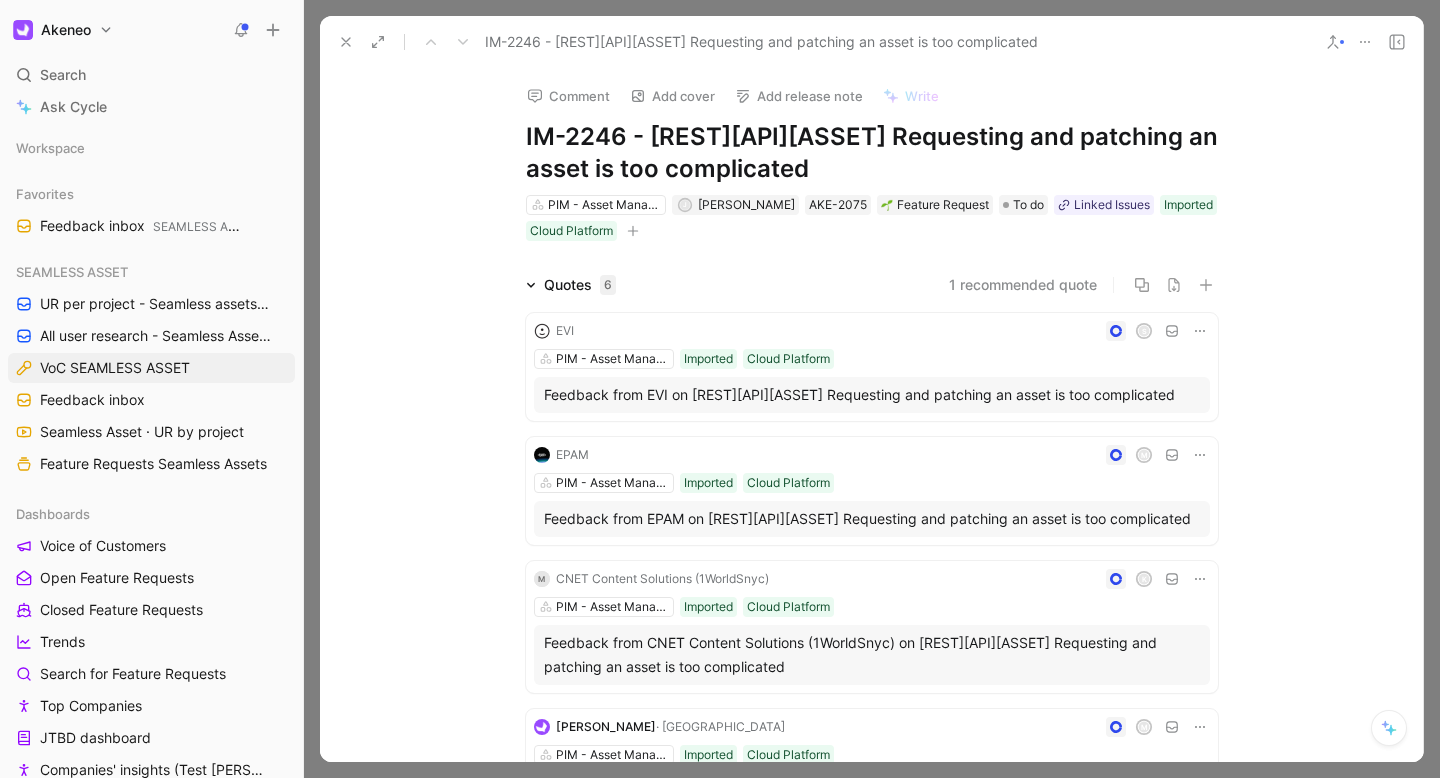 click 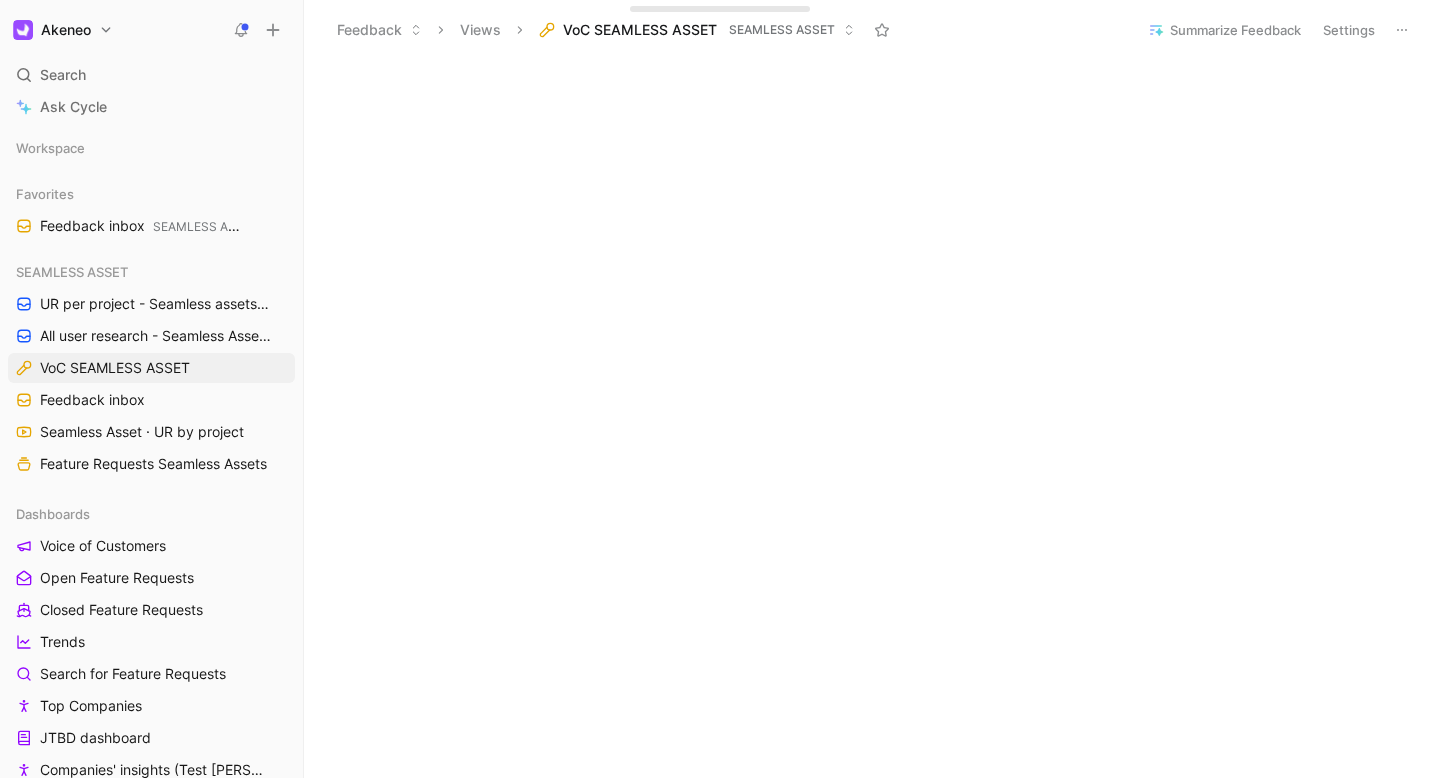 scroll, scrollTop: 97, scrollLeft: 0, axis: vertical 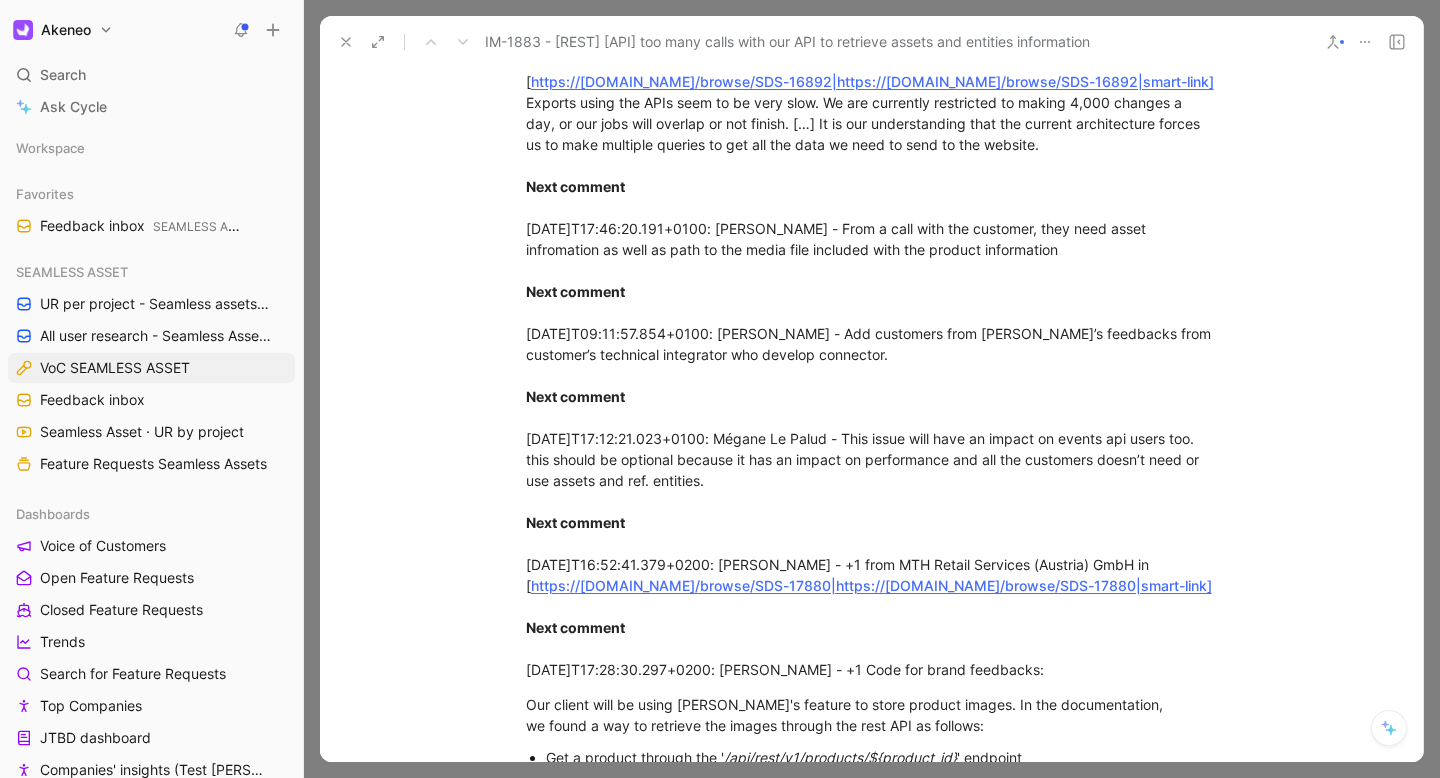 drag, startPoint x: 1076, startPoint y: 272, endPoint x: 726, endPoint y: 251, distance: 350.62943 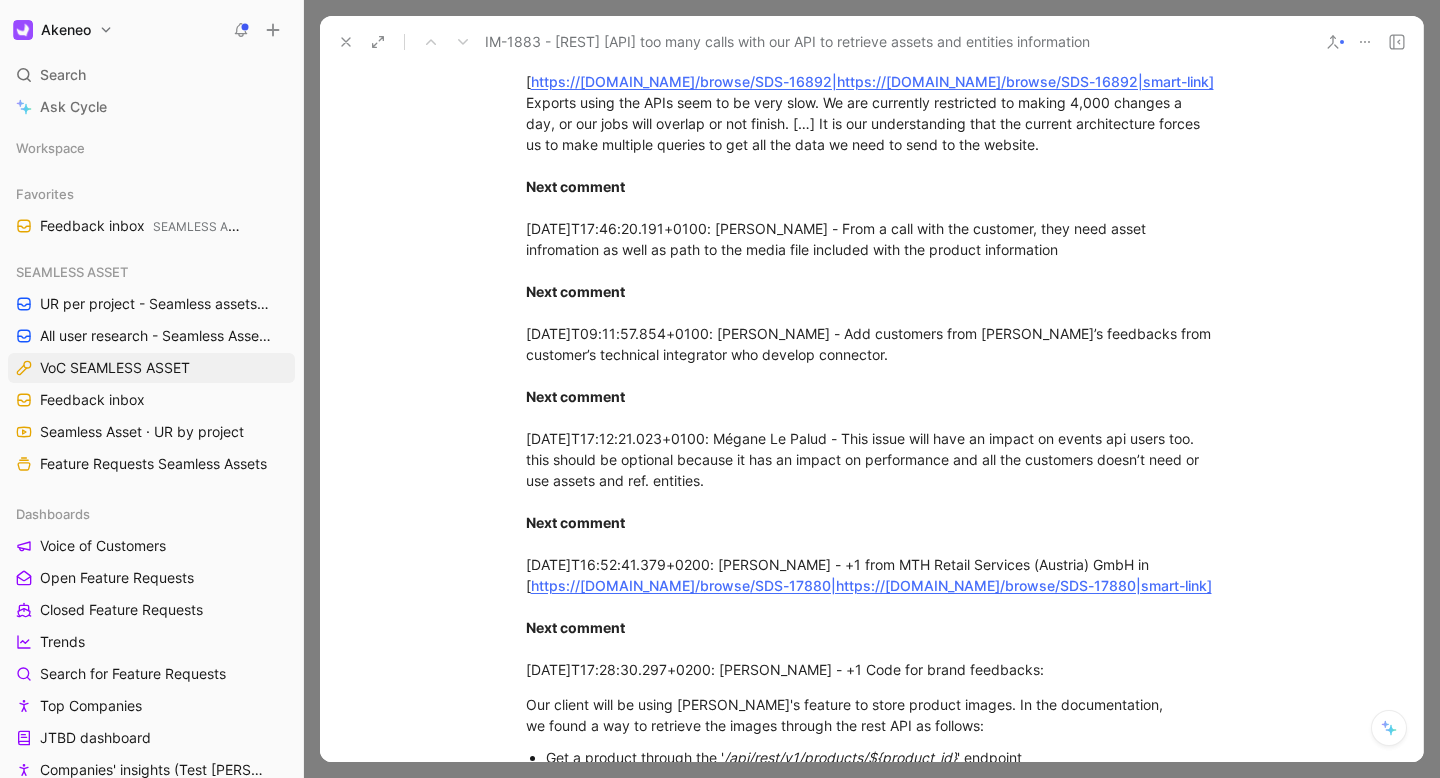 click on "[DATE]T19:40:03.261+0100: [PERSON_NAME] - +1 from The Granite Group in [ https://[DOMAIN_NAME]/browse/SDS-16892|https://[DOMAIN_NAME]/browse/SDS-16892|smart-link]   Exports using the APIs seem to be very slow. We are currently restricted to making 4,000 changes a day, or our jobs will overlap or not finish. […] It is our understanding that the current architecture forces us to make multiple queries to get all the data we need to send to the website. Next comment [DATE]T17:46:20.191+0100: [PERSON_NAME] - From a call with the customer, they need asset infromation as well as path to the media file included with the product information Next comment [DATE]T09:11:57.854+0100: [PERSON_NAME] - Add customers from [PERSON_NAME]’s feedbacks from customer’s technical integrator who develop connector. Next comment Next comment [DATE]T16:52:41.379+0200: [PERSON_NAME] - +1 from MTH Retail Services ([GEOGRAPHIC_DATA]) GmbH in [   Next comment" at bounding box center [872, 365] 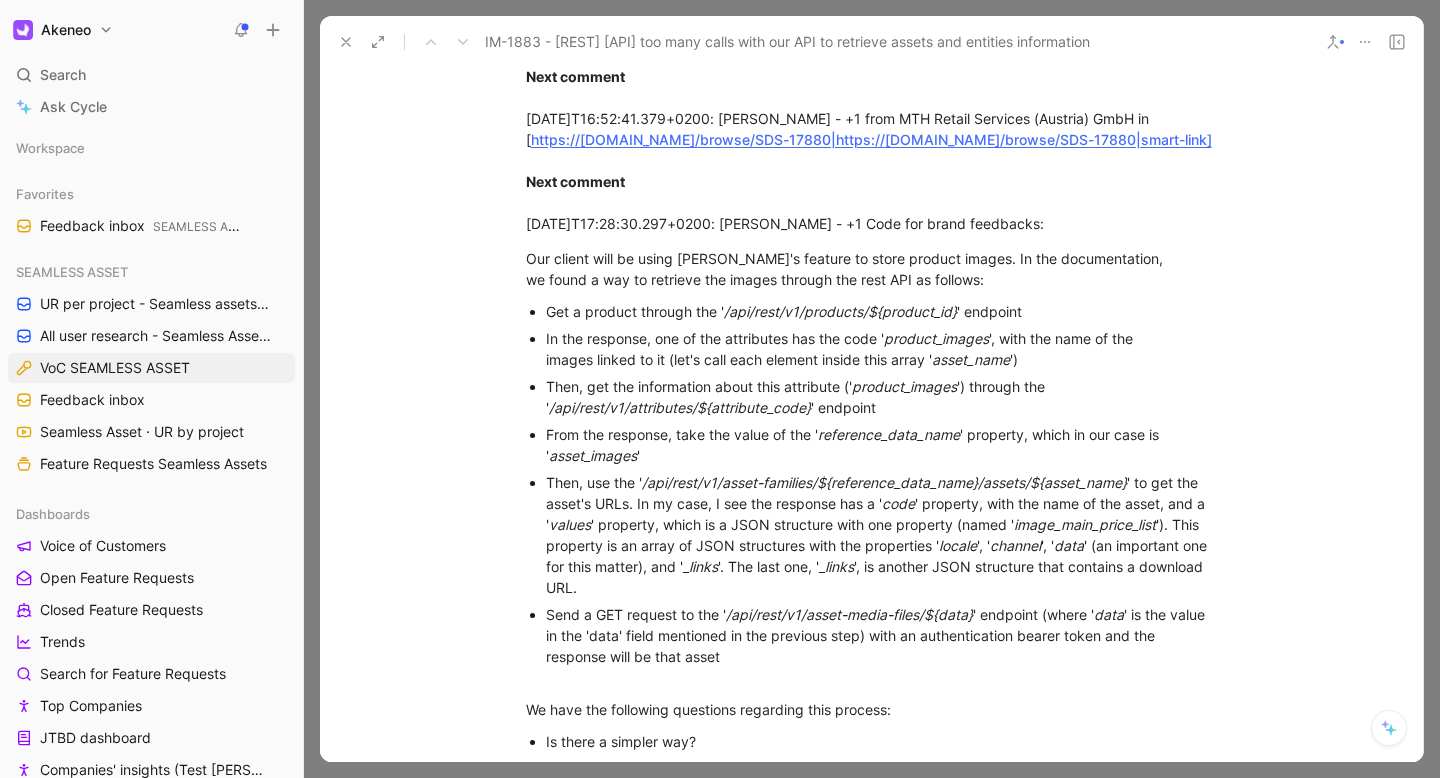 scroll, scrollTop: 4247, scrollLeft: 0, axis: vertical 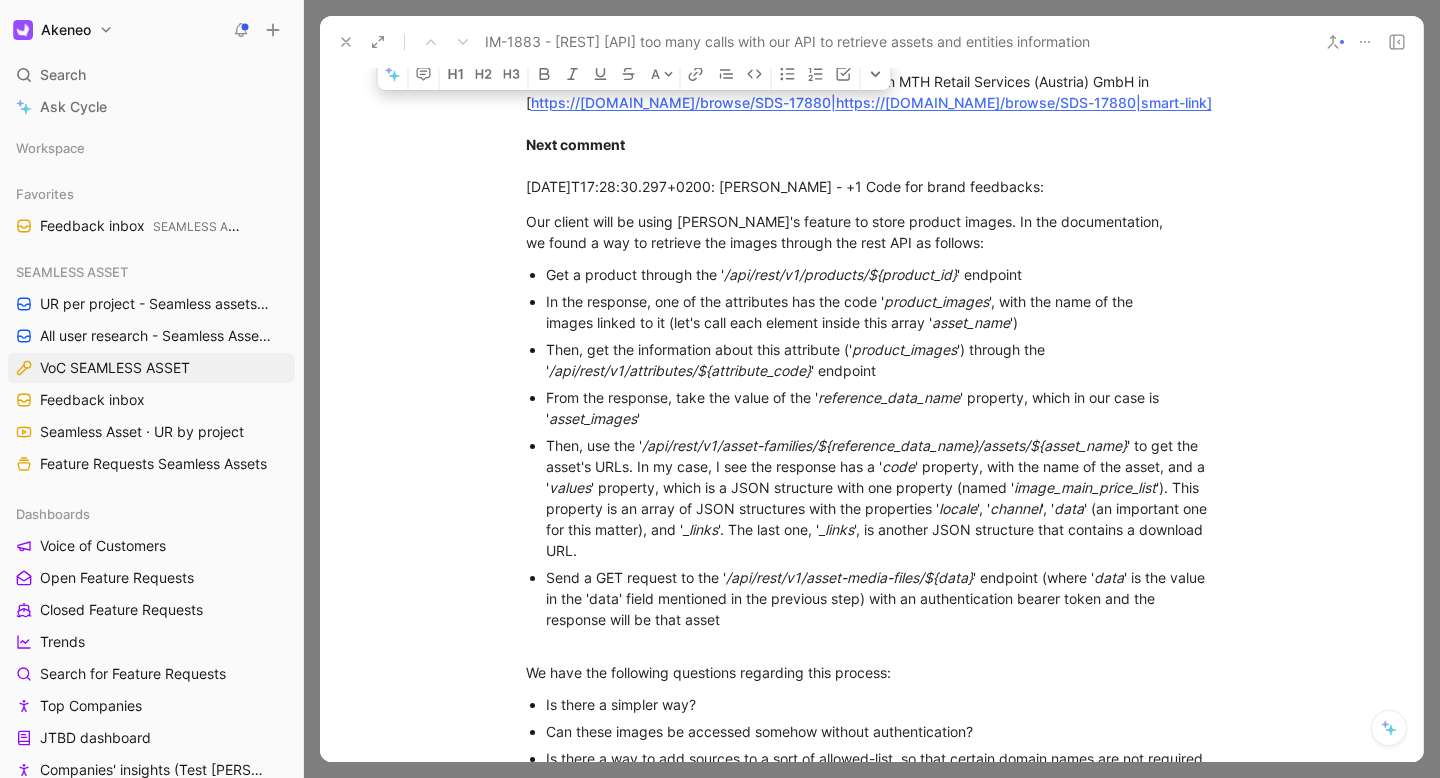 drag, startPoint x: 545, startPoint y: 322, endPoint x: 767, endPoint y: 675, distance: 417.0048 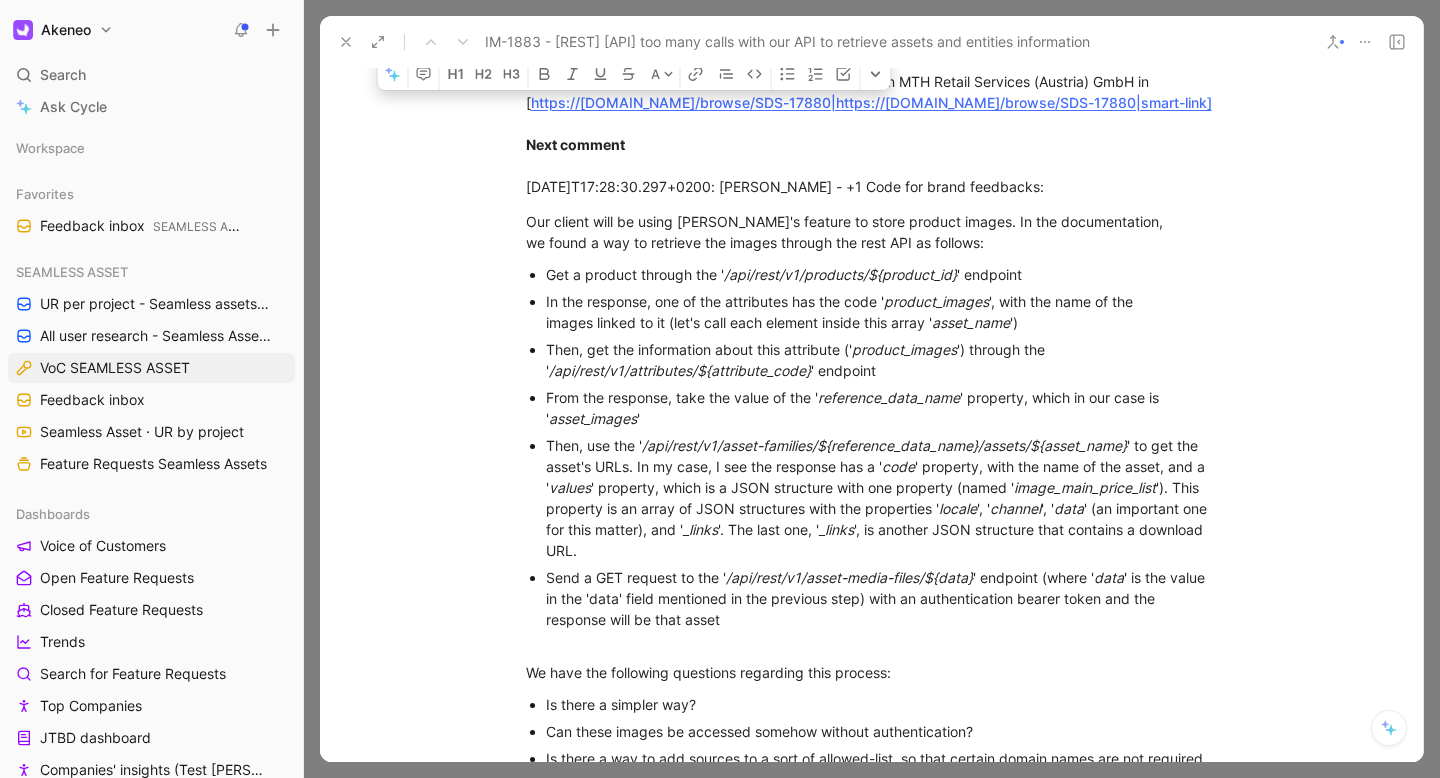 click on "Jira ID:  IM-1883 Initial request description: Update: Done: We have now launched support for Asset data in a single API call Not planned currently: Reference entity improvements not currently planned Context:  eCommerce connector The PIM makes it possible to create highly complex structures for assets and reference entities (as for product structure). As a result, an eCommerce connector must query a lot of API endpoints to understand the structure of what has been created and how to map it to an ecommerce website. For example, for the same asset, you need to query its family, its attributes, its attribute types, the options for the select types, the different languages, the different channels, determine the default image, identify the right attributes to retrieve the URL or the binary, ... These calls are extremely numerous and overly solicit the PIM API. Comment: [DATE]T19:40:03.261+0100: [PERSON_NAME] - +1 from The Granite Group in [   Next comment Next comment Next comment Next comment   ' endpoint" at bounding box center [871, 1153] 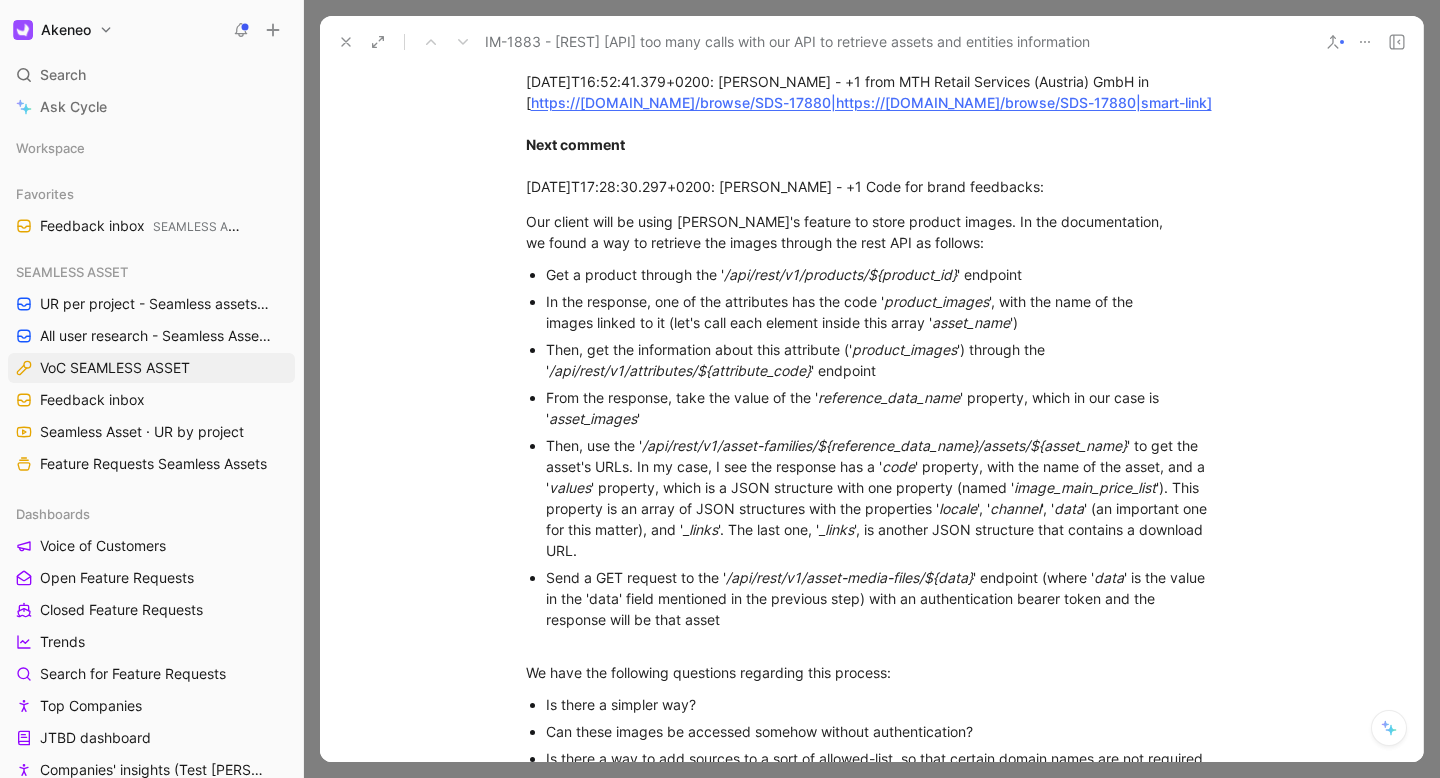 click on "Then, get the information about this attribute (' product_images ') through the ' /api/rest/v1/attributes/${attribute_code} ' endpoint" at bounding box center (882, 360) 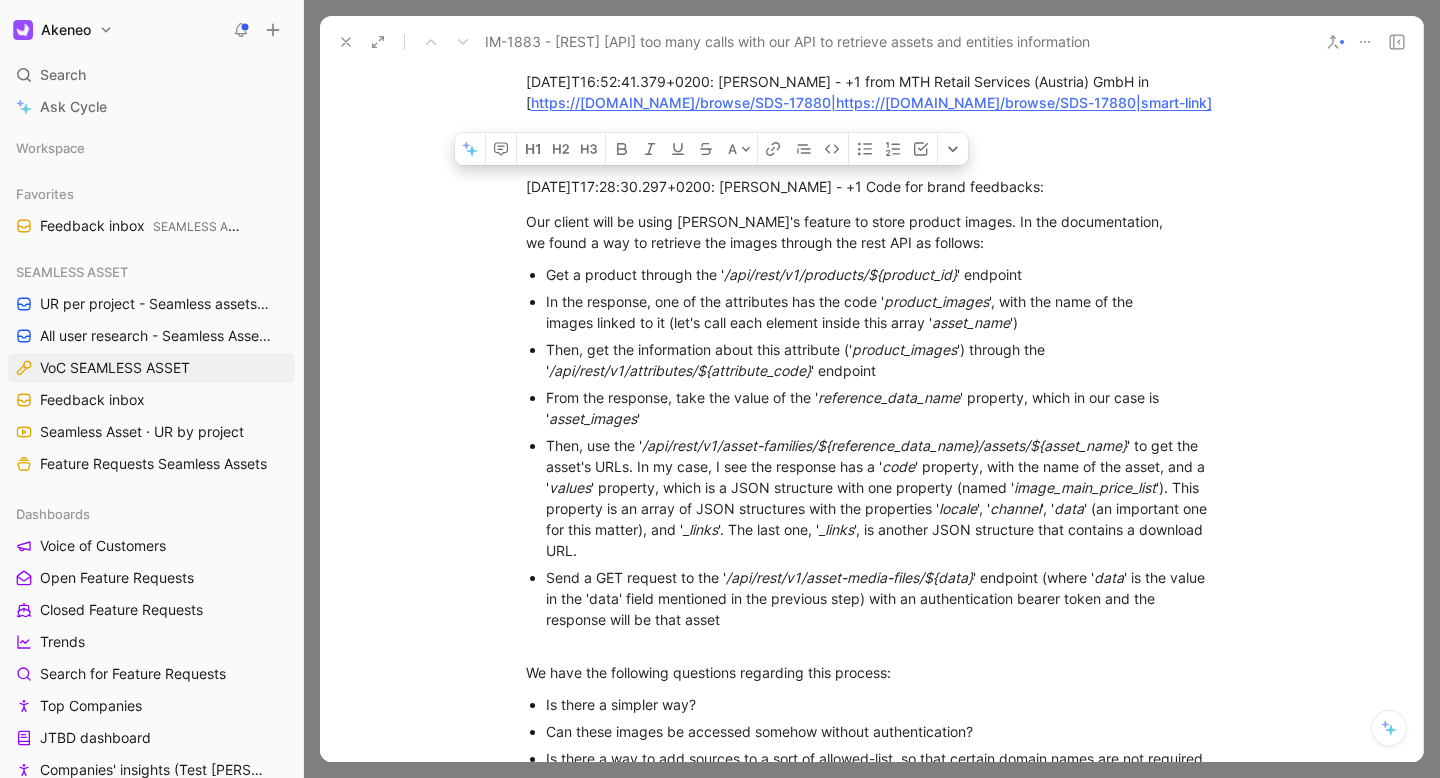 click on "From the response, take the value of the ' reference_data_name ' property, which in our case is ' asset_images '" at bounding box center (882, 408) 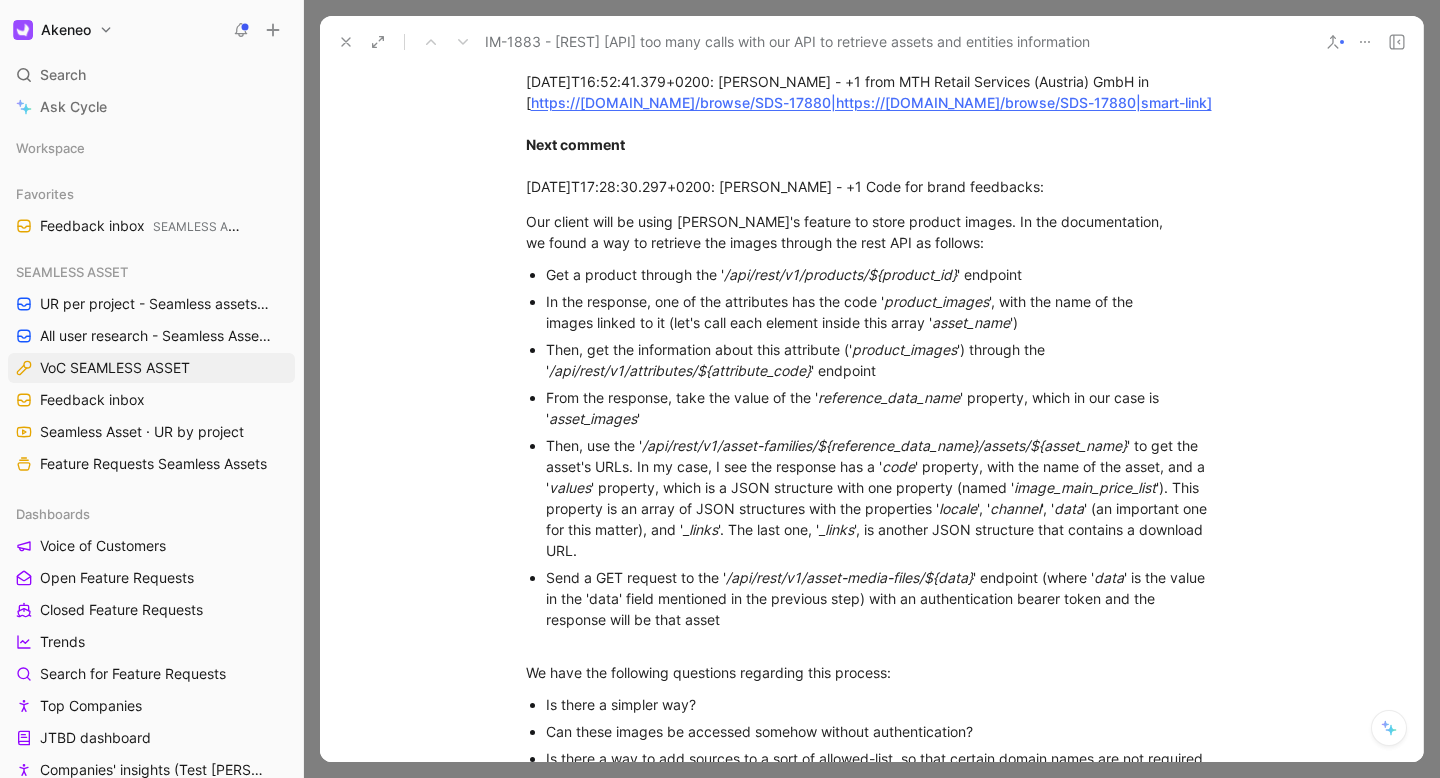 click on "/api/rest/v1/asset-families/${reference_data_name}/assets/${asset_name}" at bounding box center [884, 445] 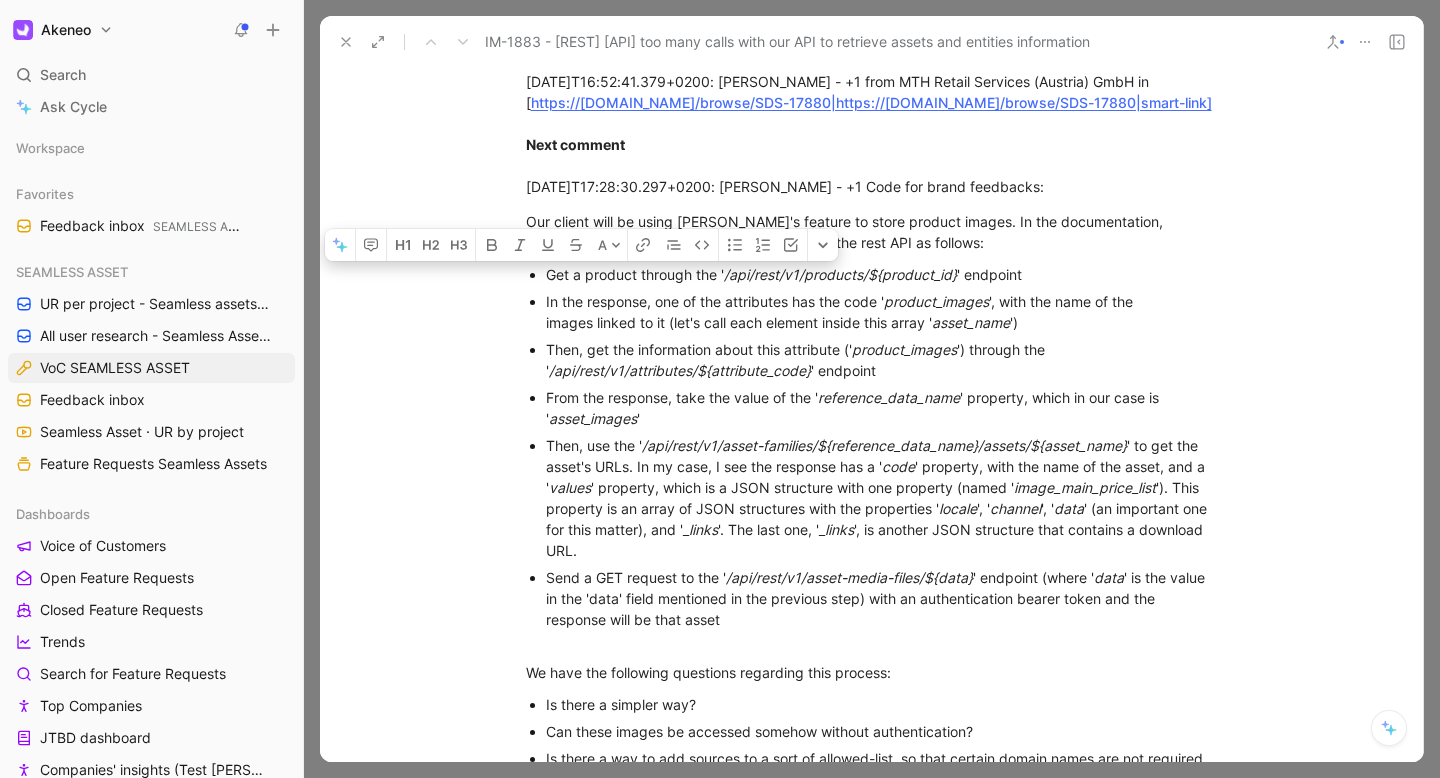 click on "/api/rest/v1/asset-families/${reference_data_name}/assets/${asset_name}" at bounding box center [884, 445] 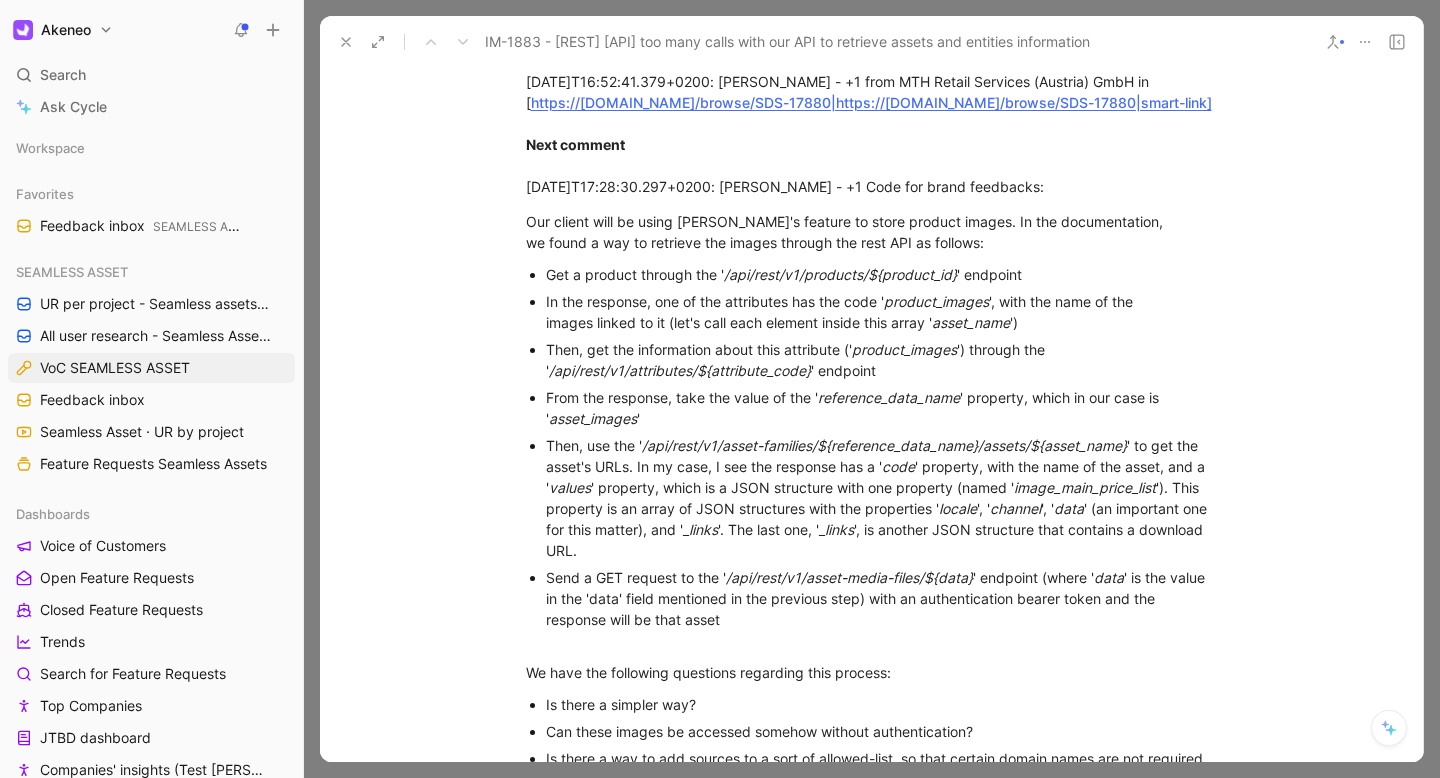click 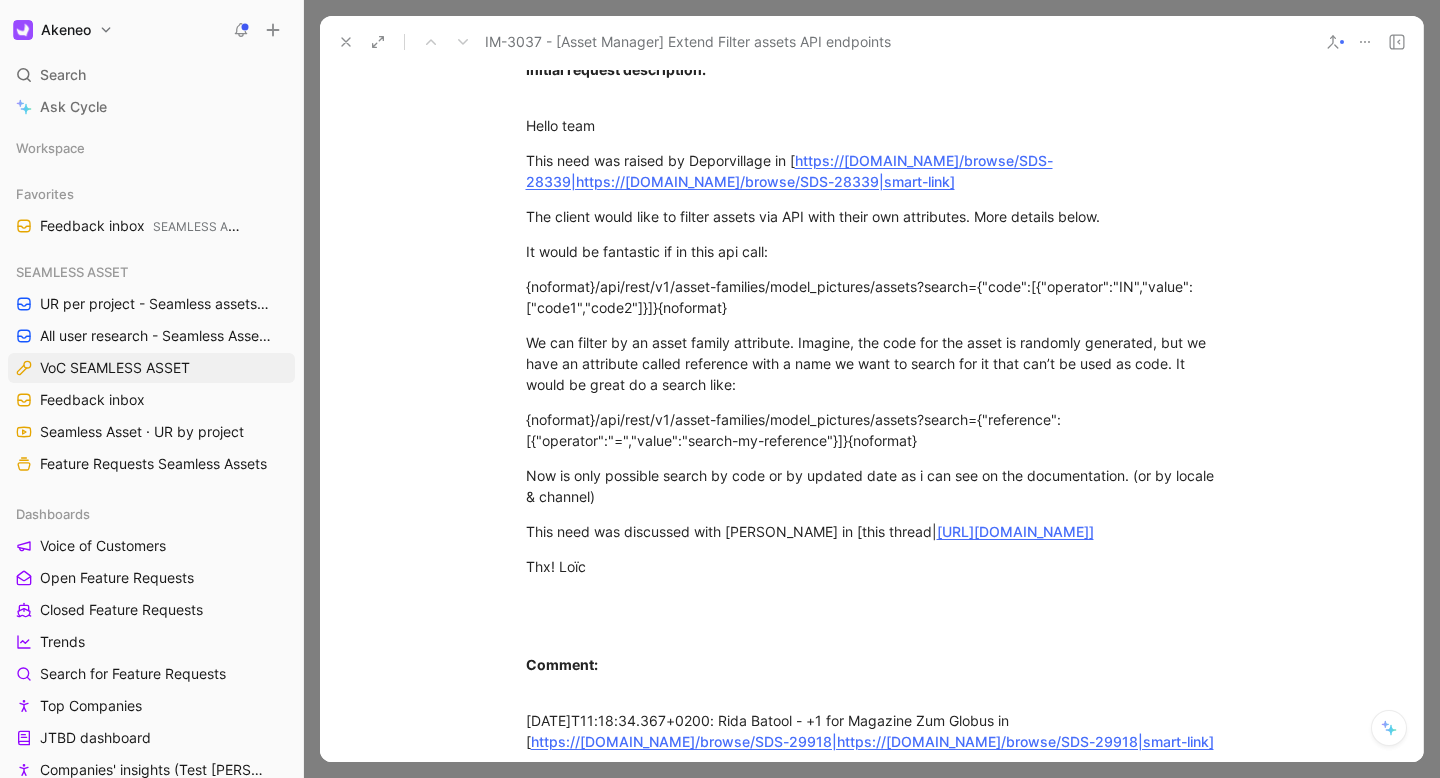 scroll, scrollTop: 1603, scrollLeft: 0, axis: vertical 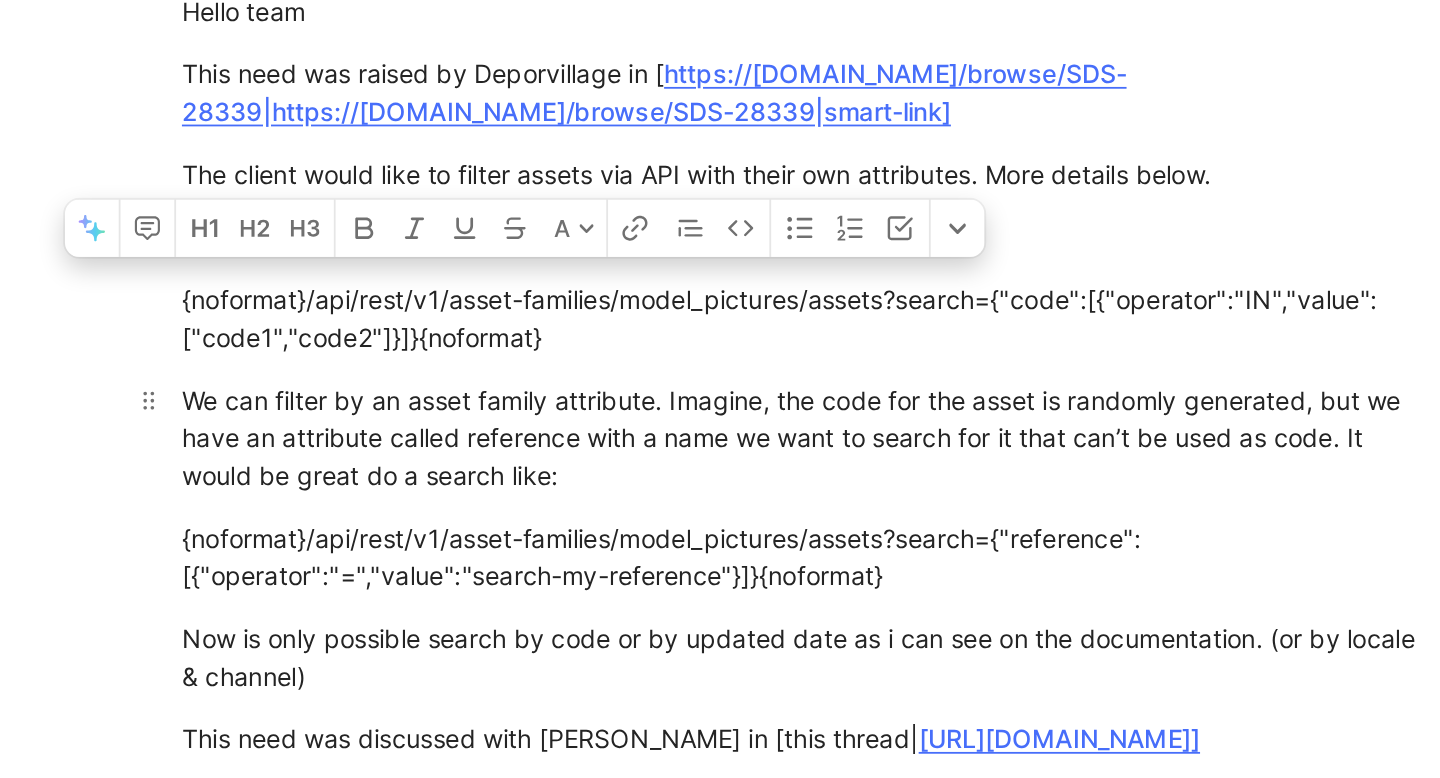 drag, startPoint x: 749, startPoint y: 316, endPoint x: 686, endPoint y: 319, distance: 63.07139 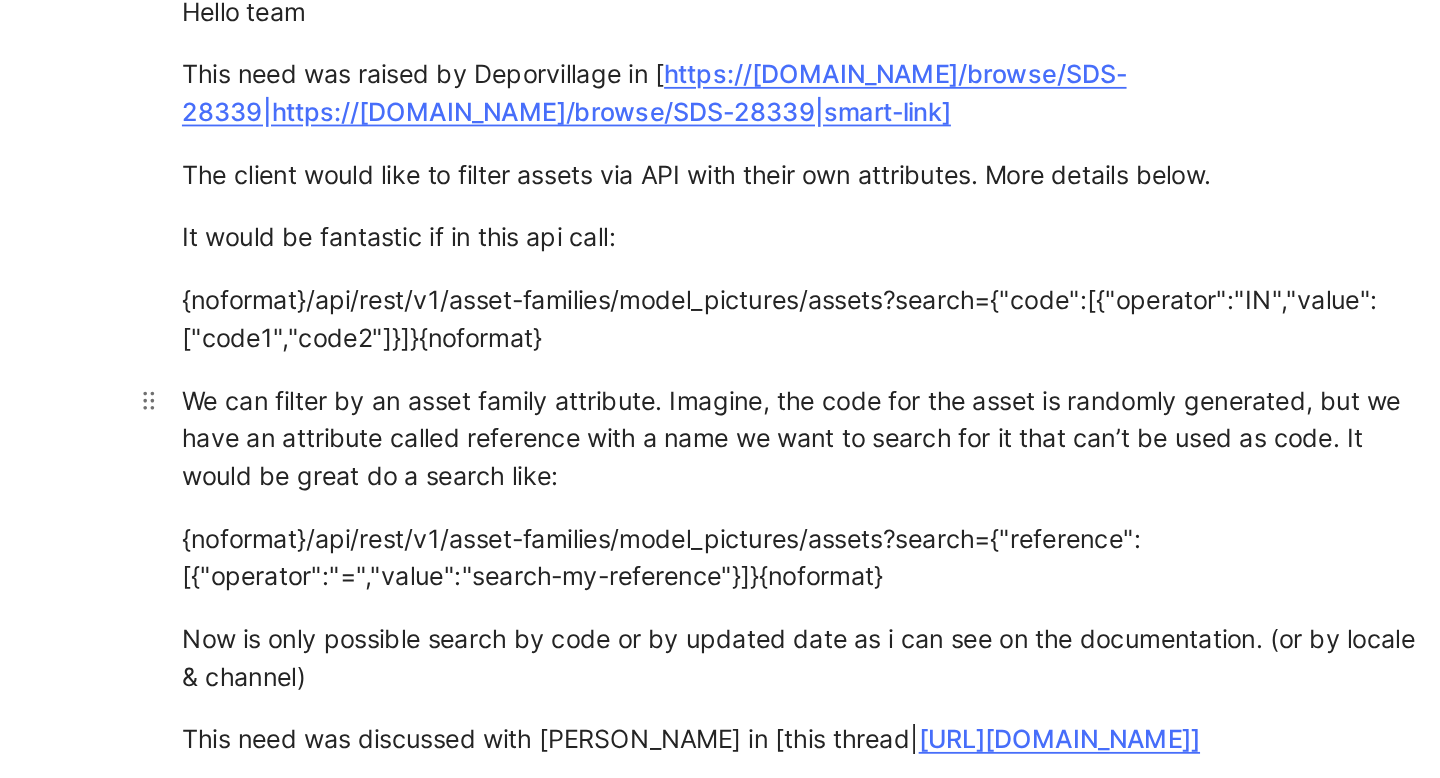 click on "We can filter by an asset family attribute. Imagine, the code for the asset is randomly generated, but we have an attribute called reference with a name we want to search for it that can’t be used as code. It would be great do a search like:" at bounding box center (872, 318) 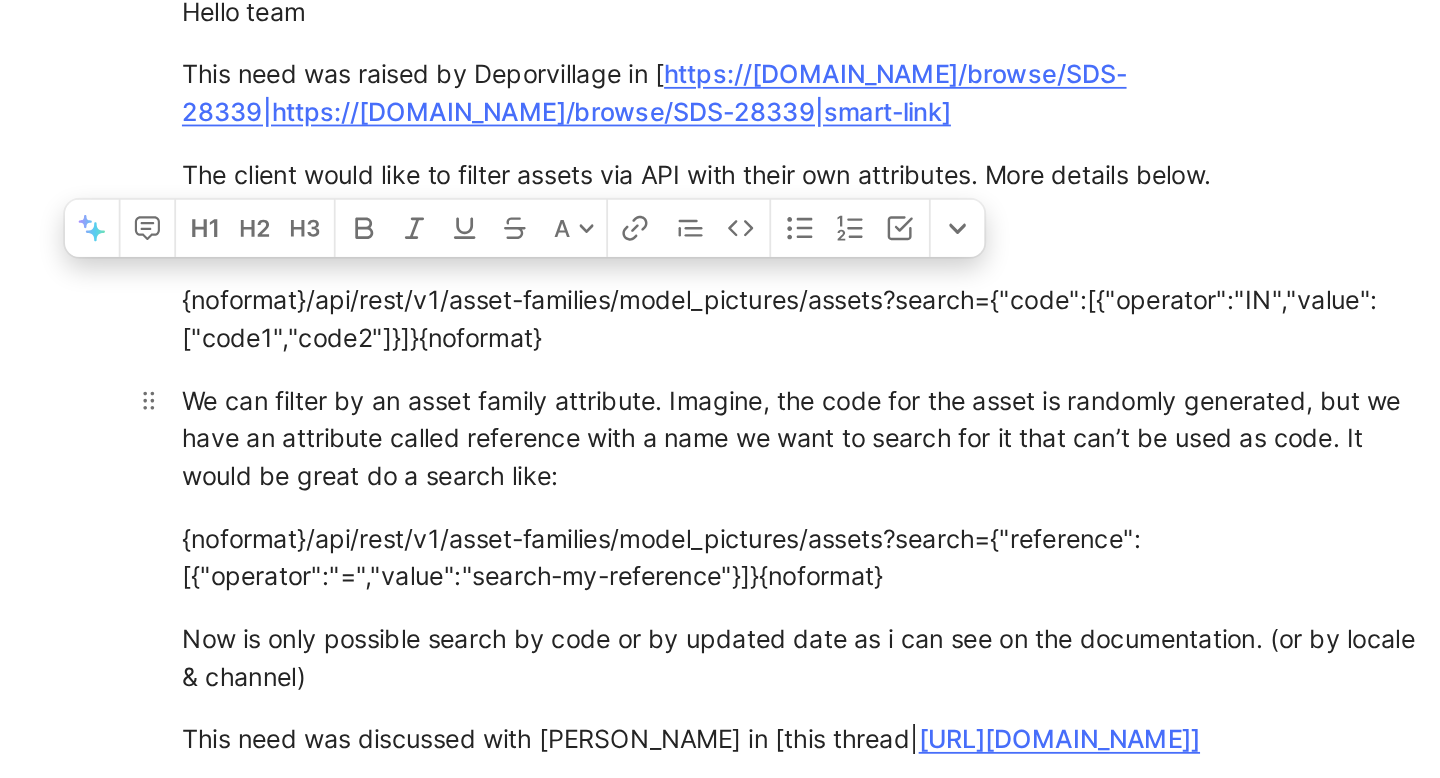 scroll, scrollTop: 49, scrollLeft: 0, axis: vertical 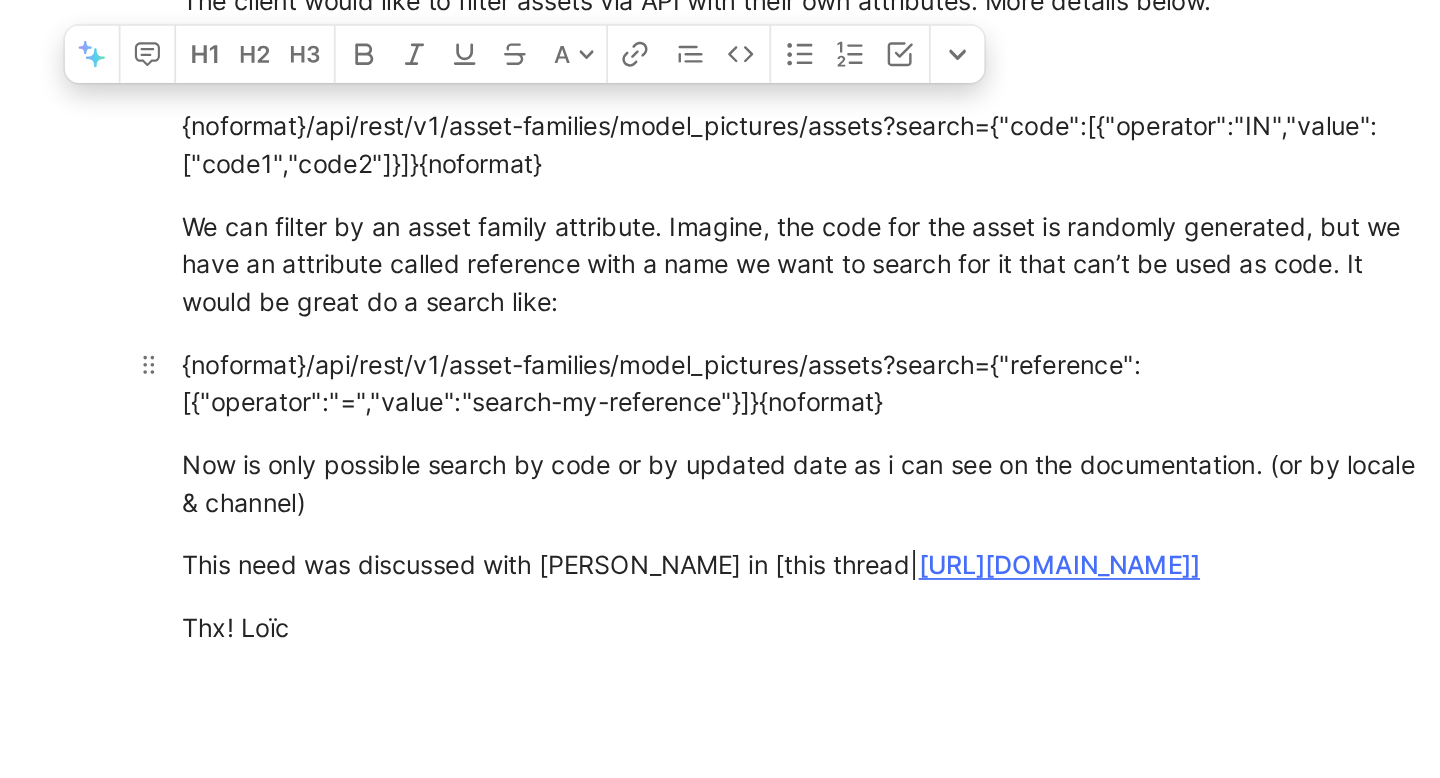 click on "Now is only possible search by code or by updated date as i can see on the documentation. (or by locale & channel)" at bounding box center (872, 401) 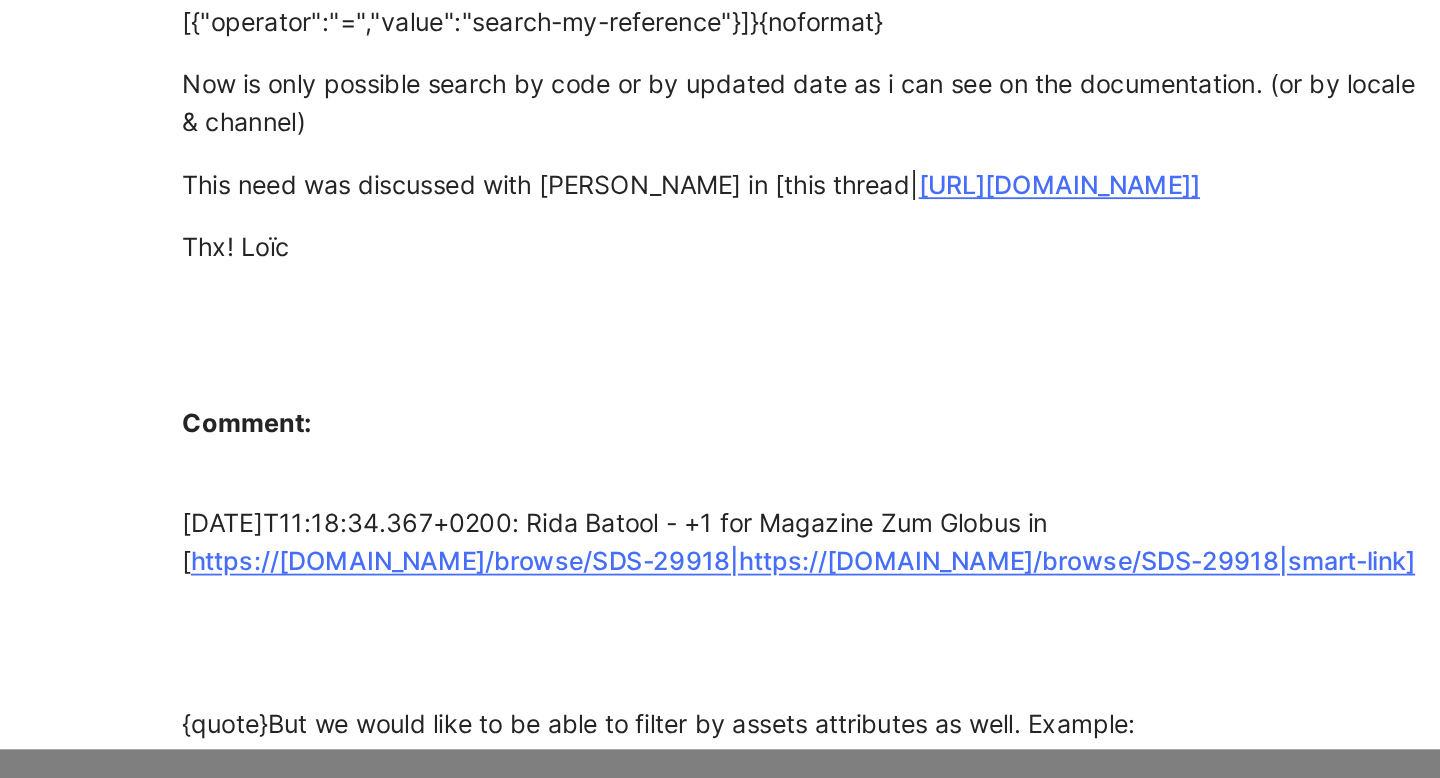 scroll, scrollTop: 0, scrollLeft: 0, axis: both 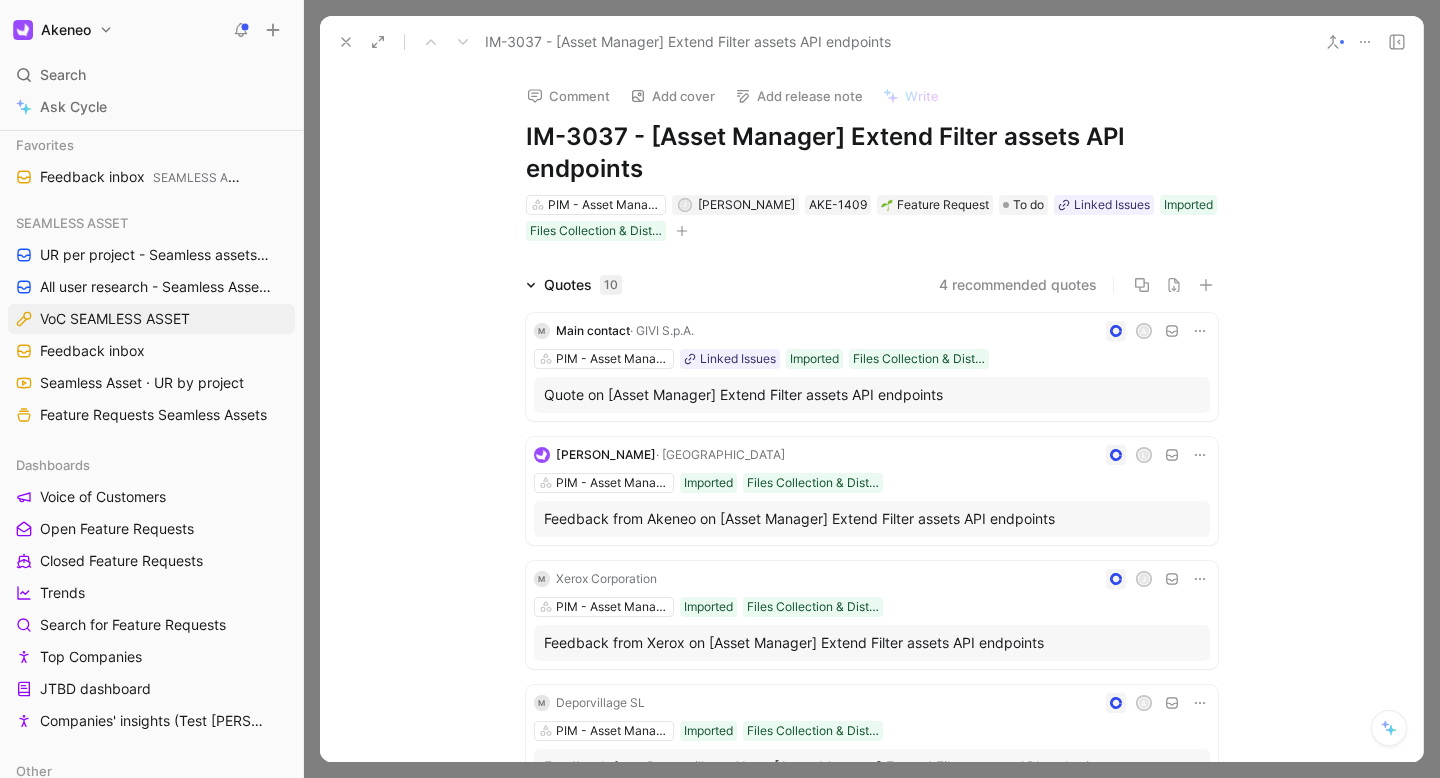 click at bounding box center (346, 42) 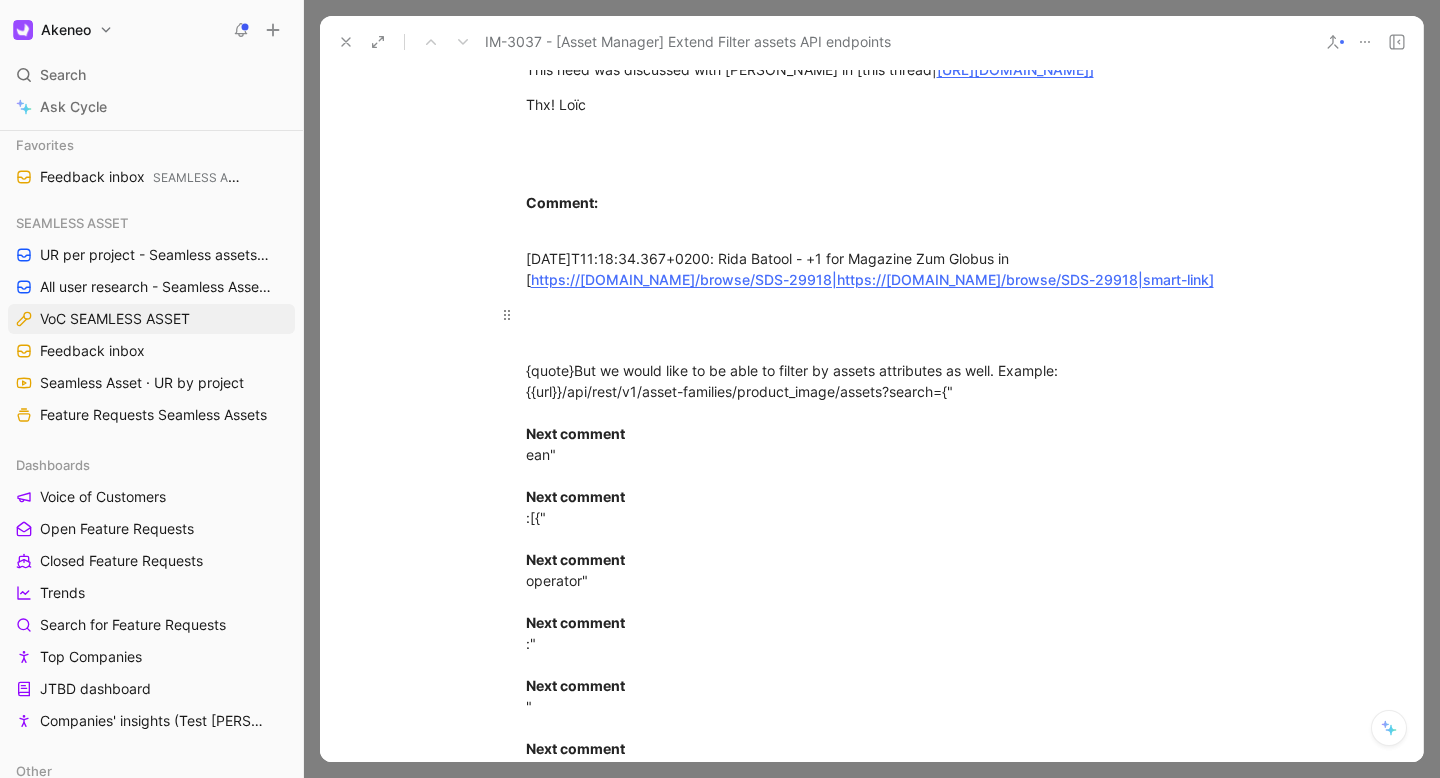 scroll, scrollTop: 2072, scrollLeft: 0, axis: vertical 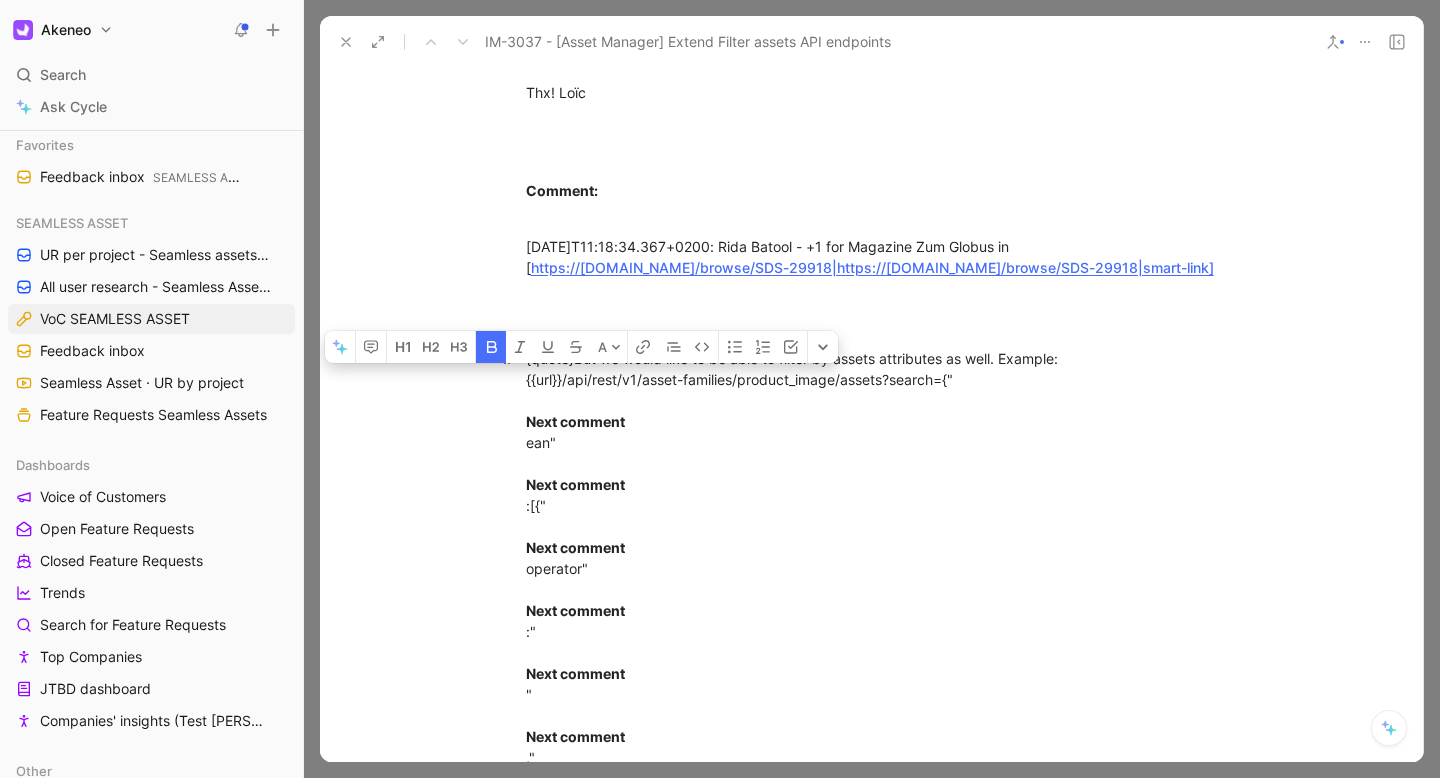 drag, startPoint x: 523, startPoint y: 462, endPoint x: 666, endPoint y: 469, distance: 143.17122 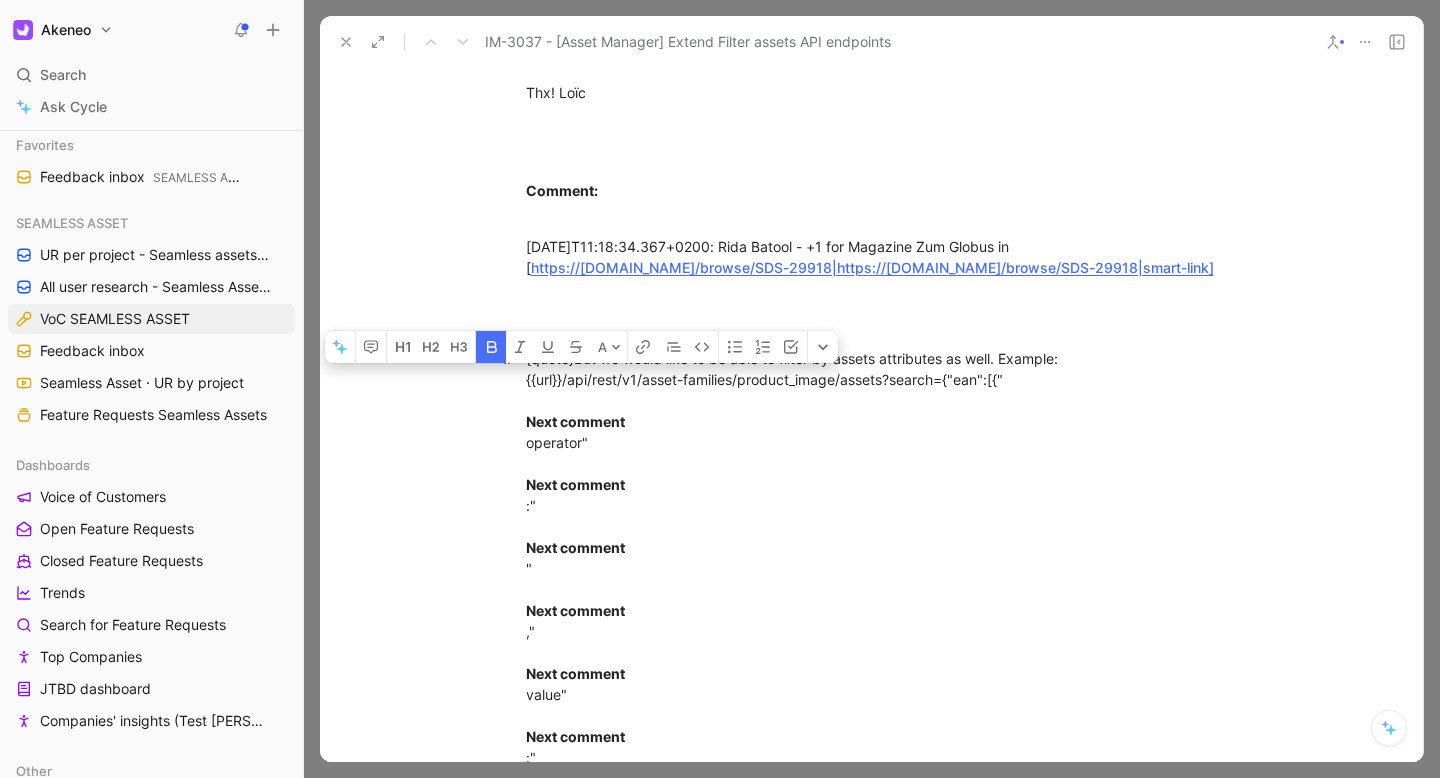 drag, startPoint x: 524, startPoint y: 485, endPoint x: 523, endPoint y: 451, distance: 34.0147 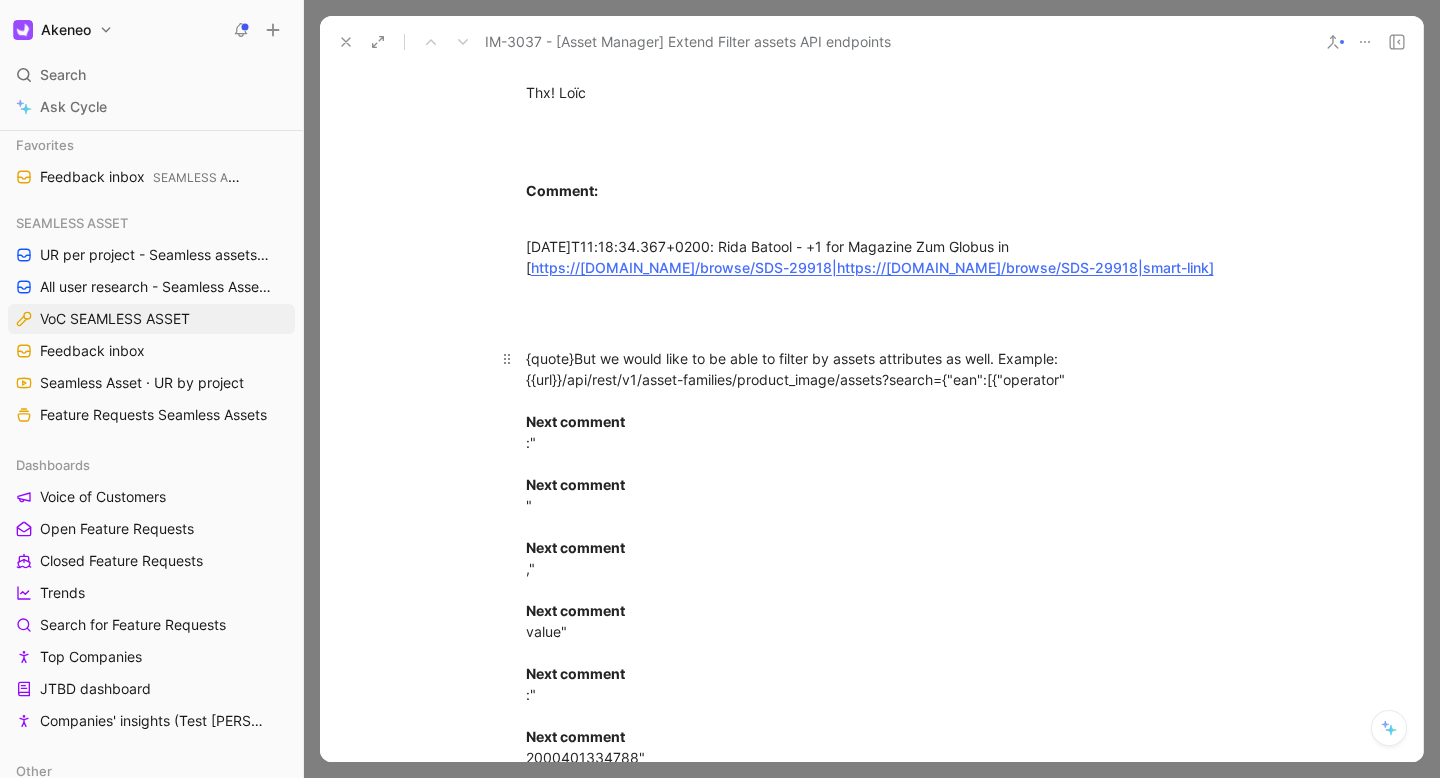 click on "Next comment" at bounding box center (575, 421) 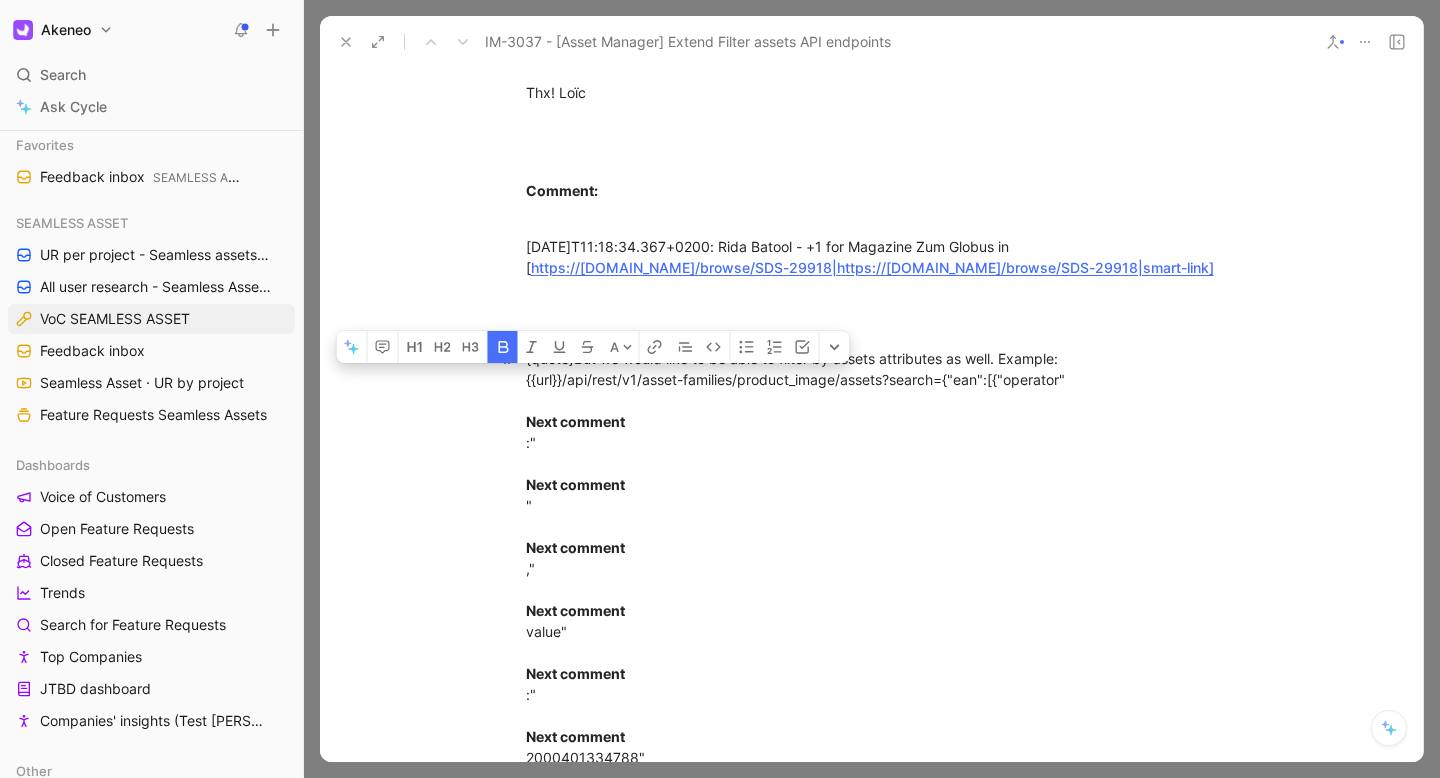 click on "Next comment" at bounding box center (575, 421) 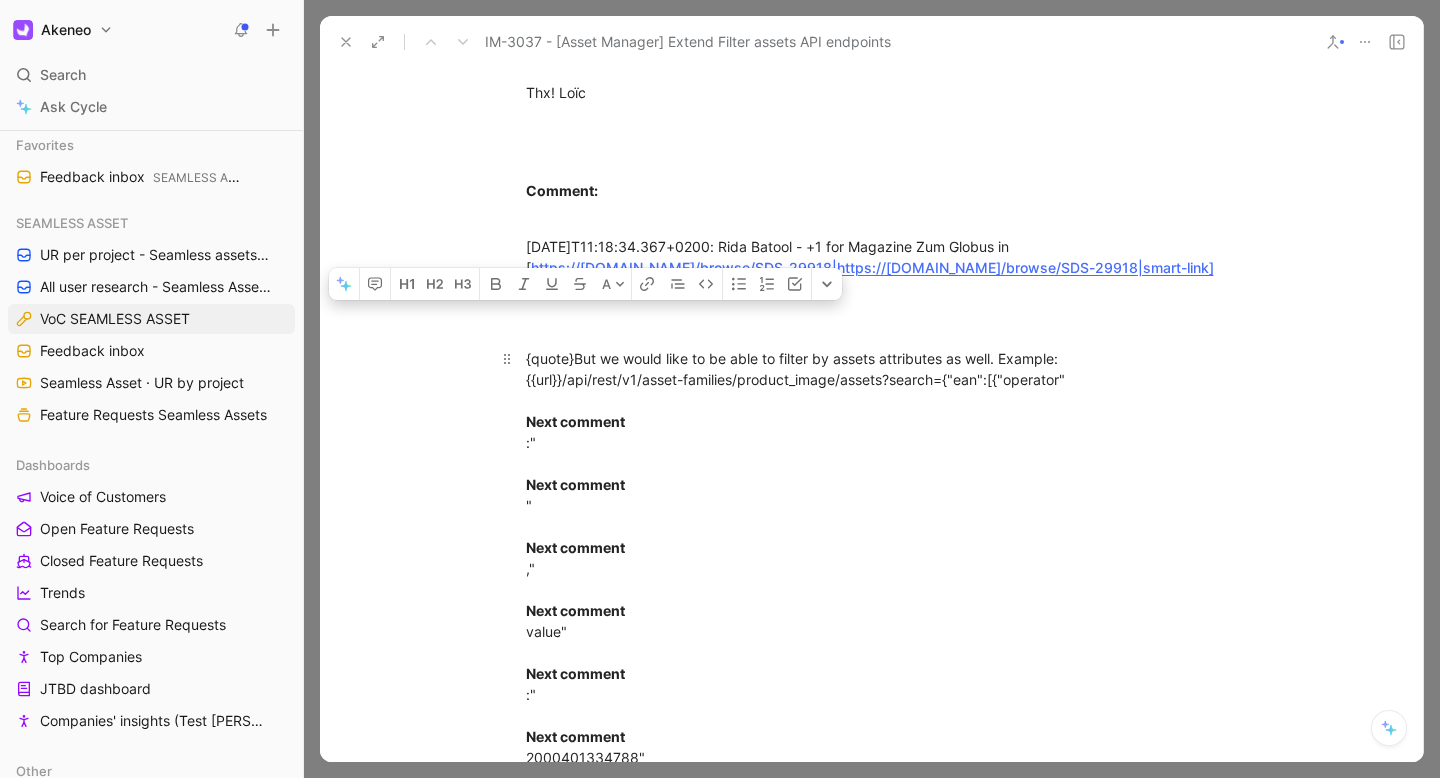 click on "Next comment" at bounding box center [575, 421] 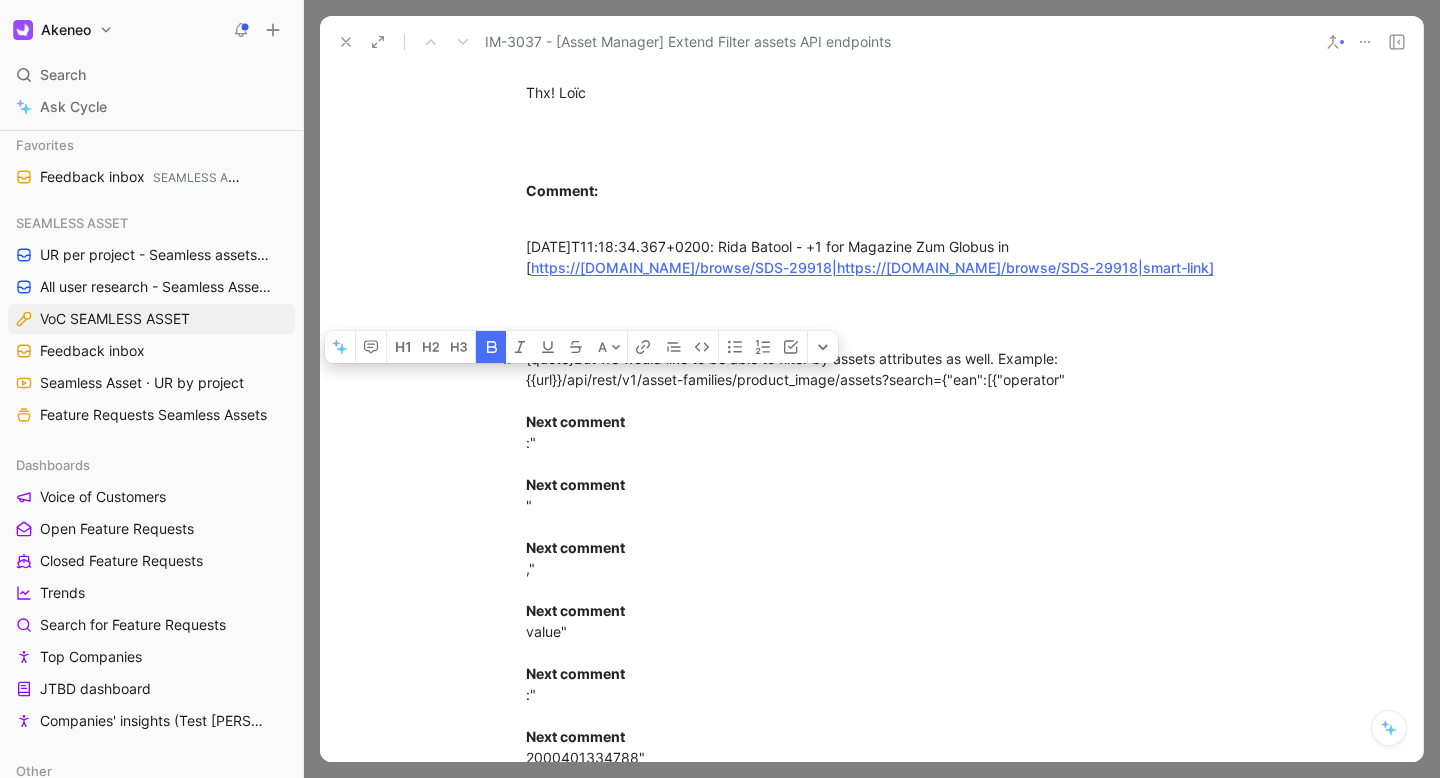 drag, startPoint x: 646, startPoint y: 463, endPoint x: 519, endPoint y: 463, distance: 127 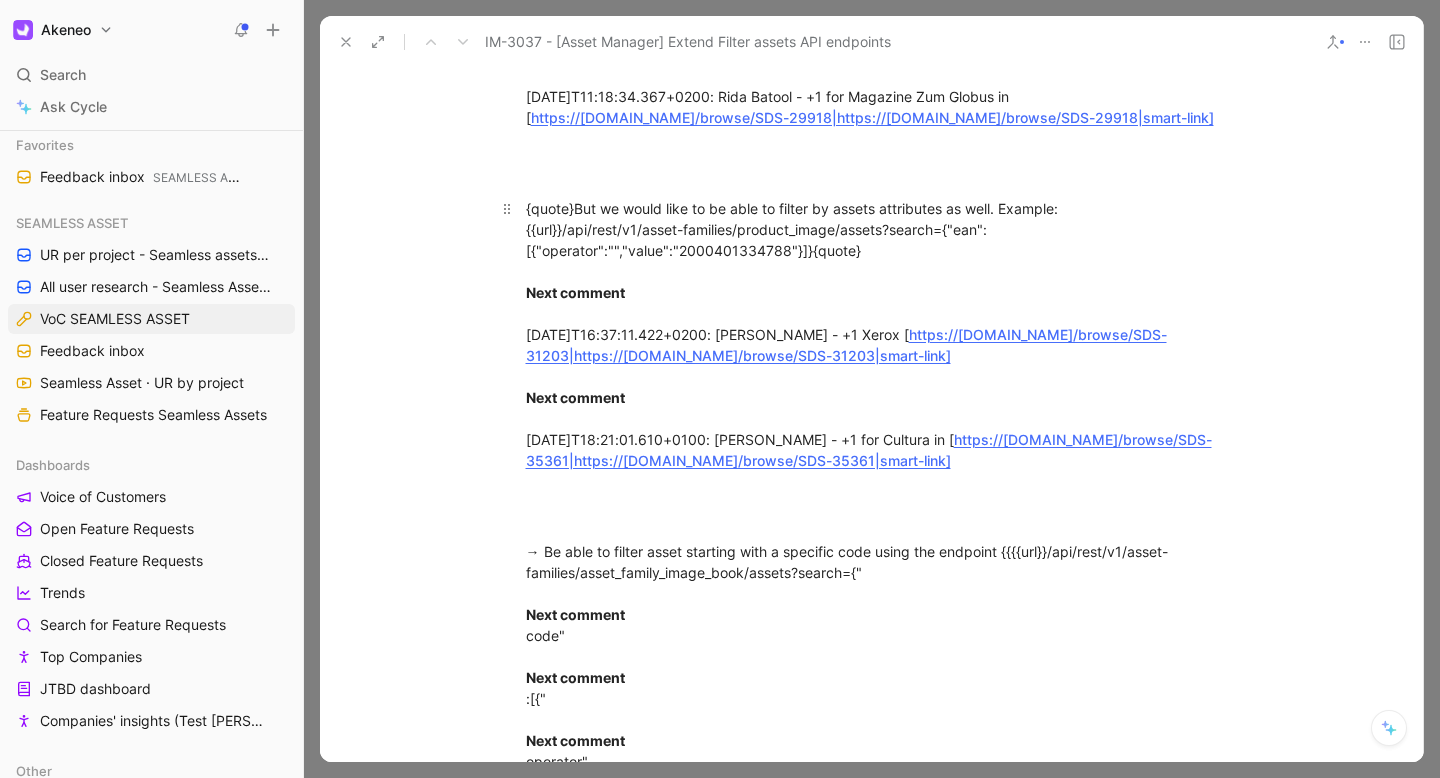scroll, scrollTop: 2224, scrollLeft: 0, axis: vertical 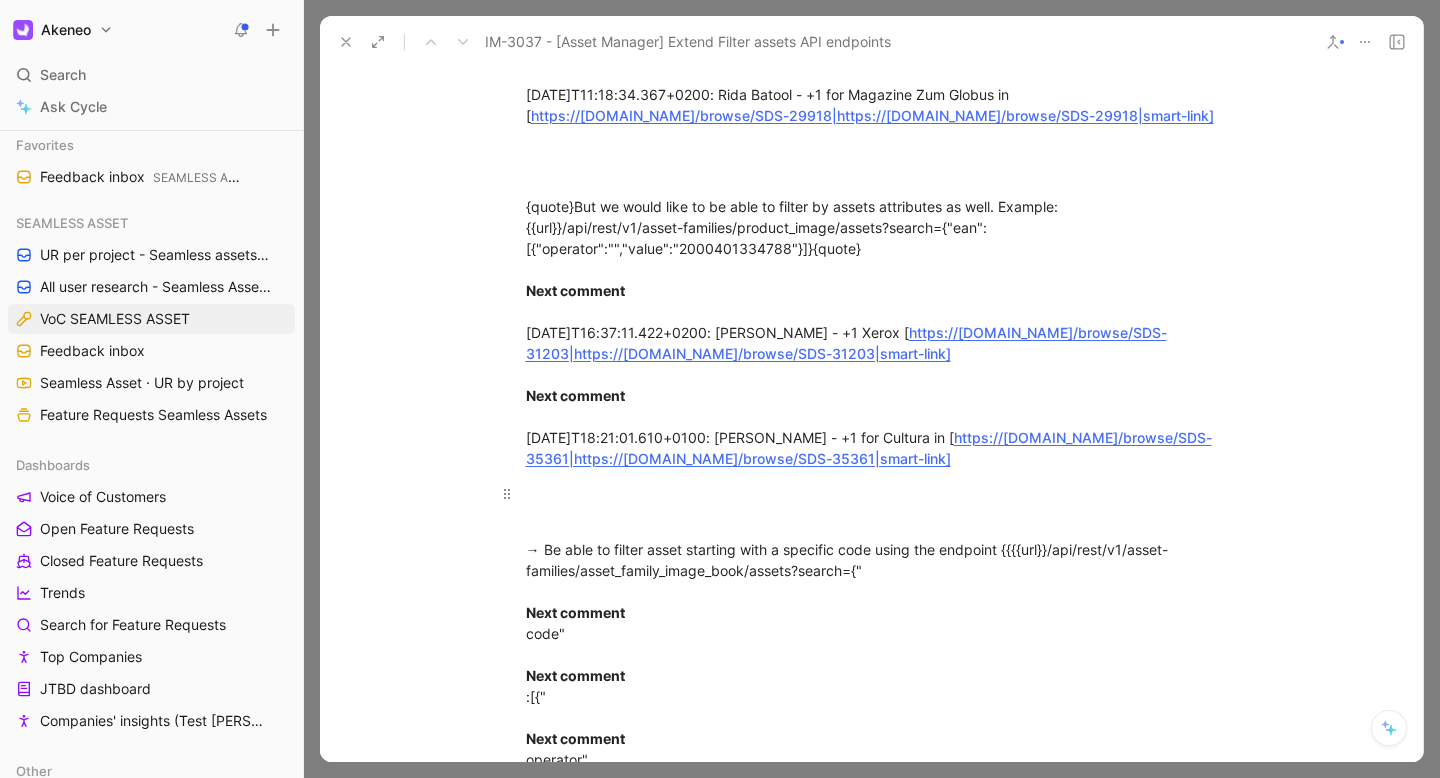 click at bounding box center (872, 504) 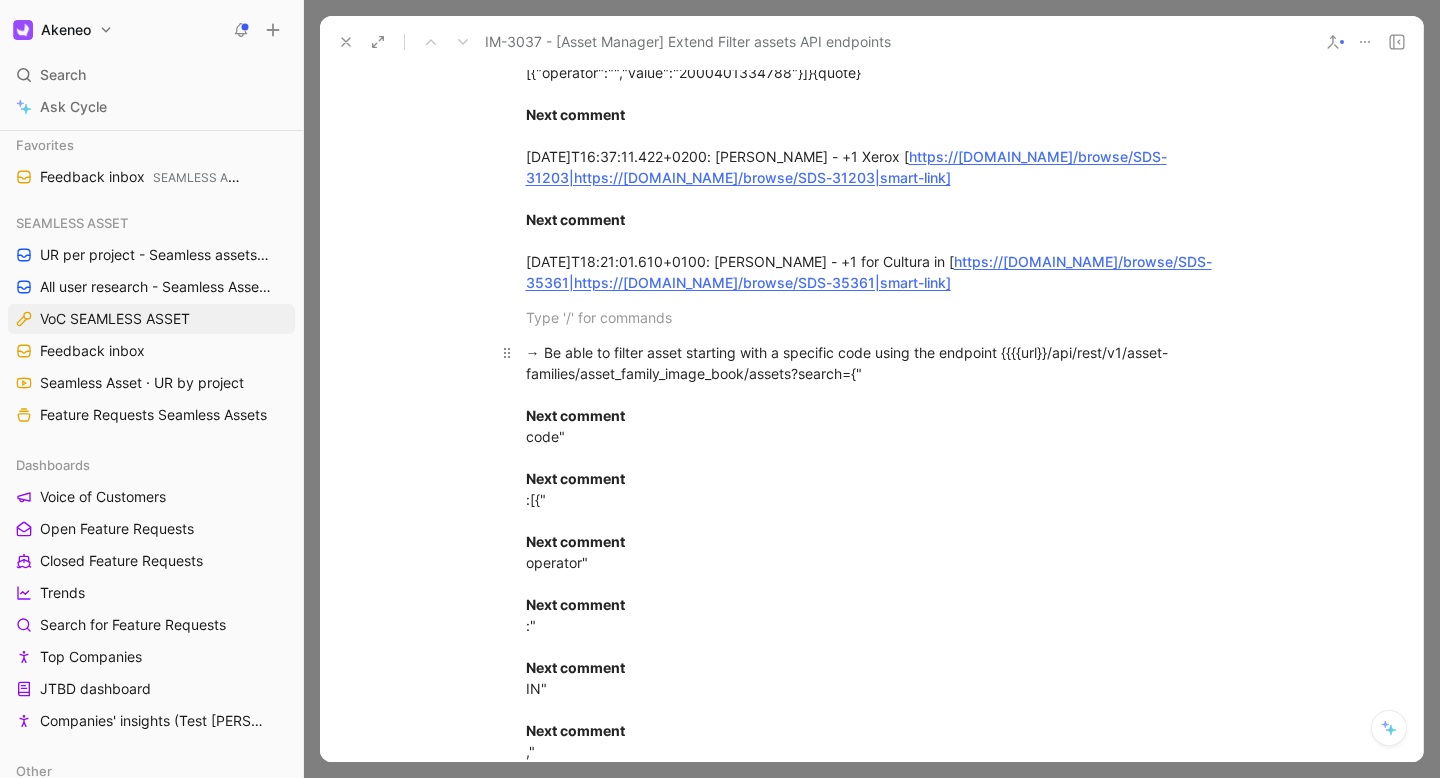scroll, scrollTop: 2433, scrollLeft: 0, axis: vertical 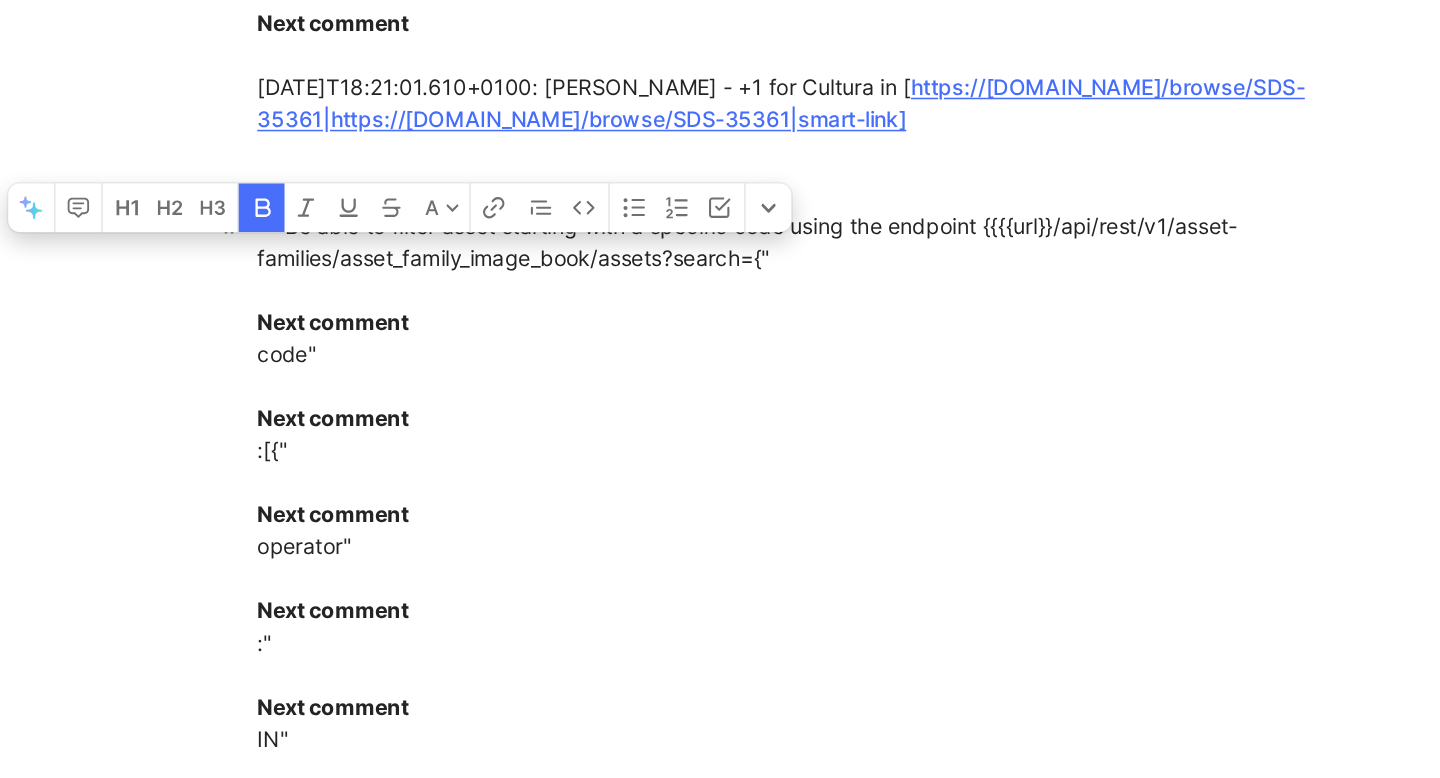 drag, startPoint x: 539, startPoint y: 425, endPoint x: 632, endPoint y: 447, distance: 95.566734 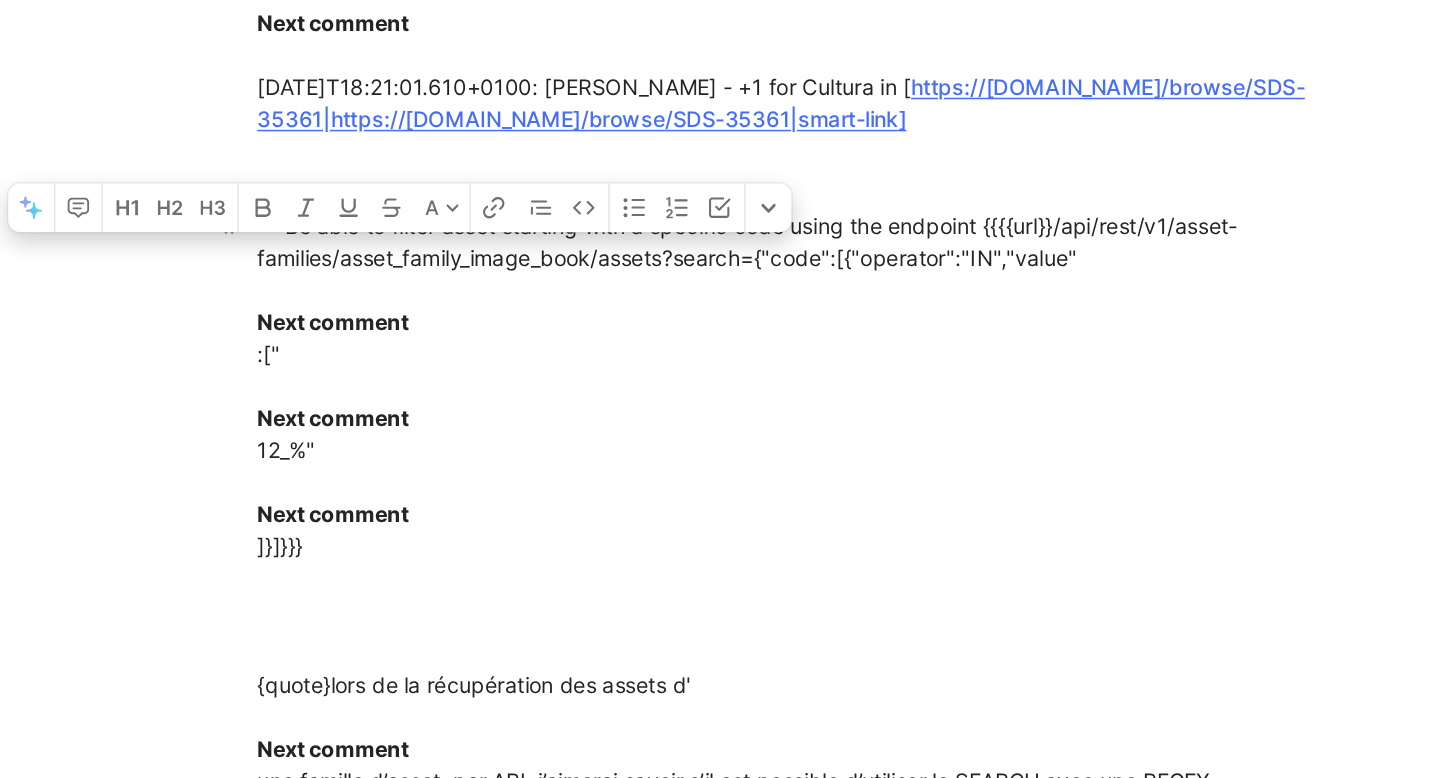 click on "→ Be able to filter asset starting with a specific code using the endpoint {{{{url}}/api/rest/v1/asset-families/asset_family_image_book/assets?search={"code":[{"operator":"IN","value" Next comment :[" Next comment 12_%" Next comment ]}]}}}" at bounding box center [872, 424] 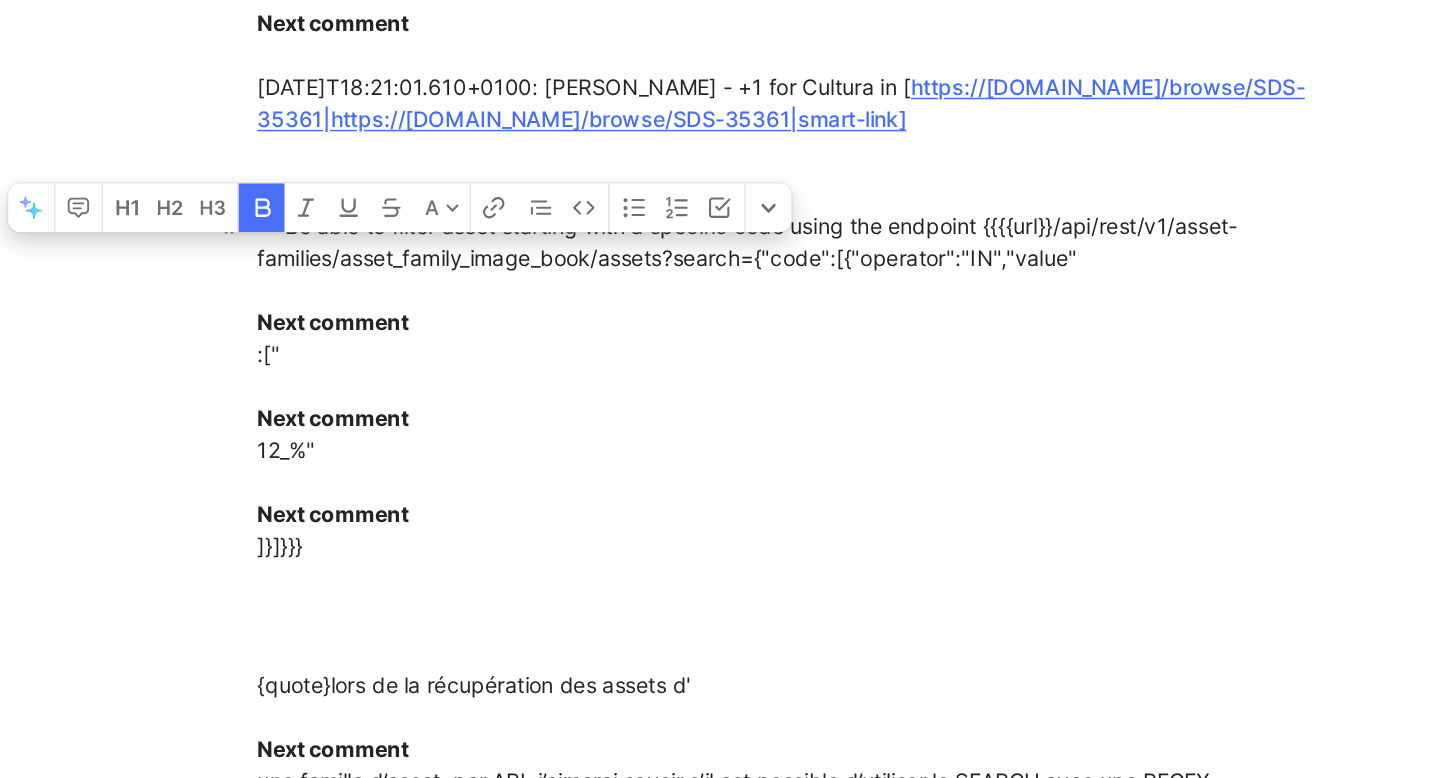 drag, startPoint x: 654, startPoint y: 437, endPoint x: 511, endPoint y: 425, distance: 143.50261 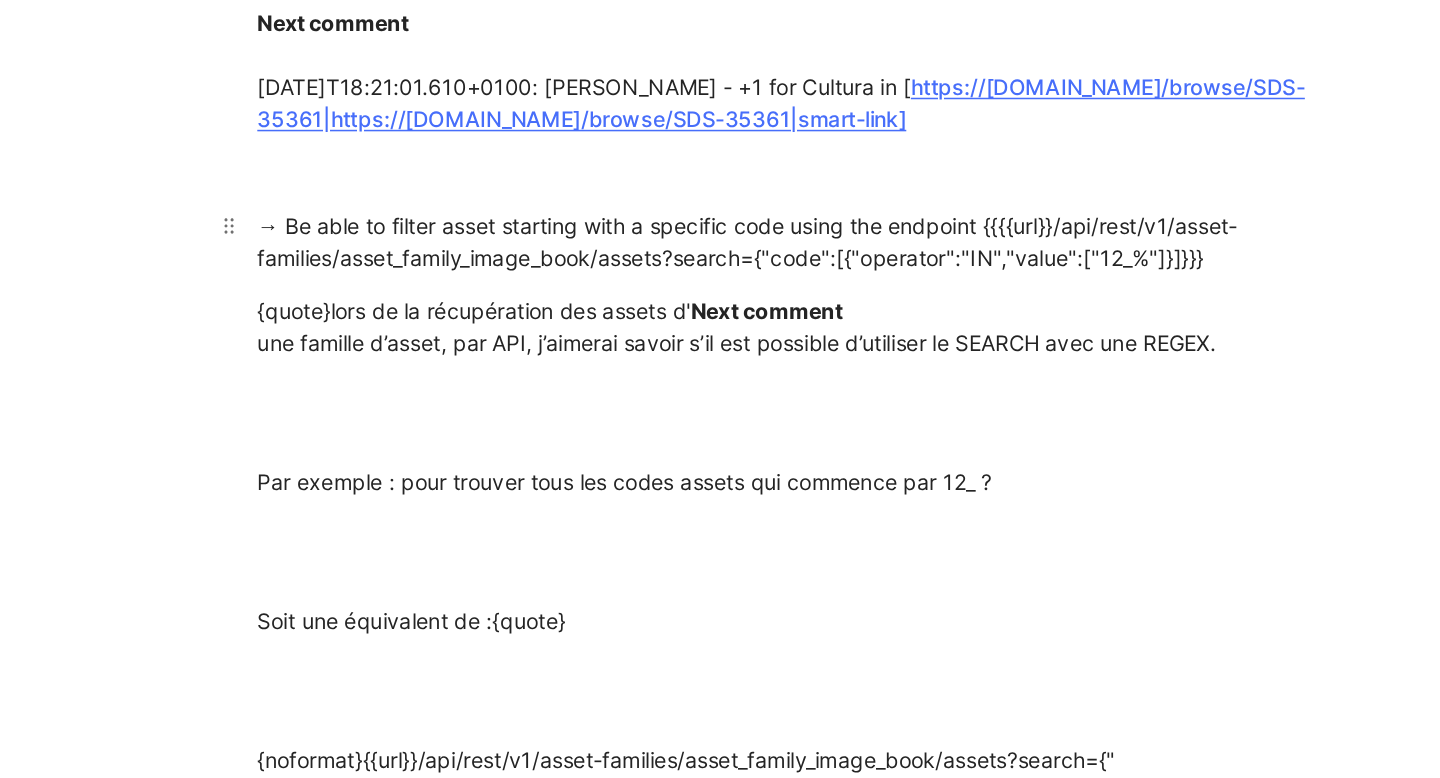 type 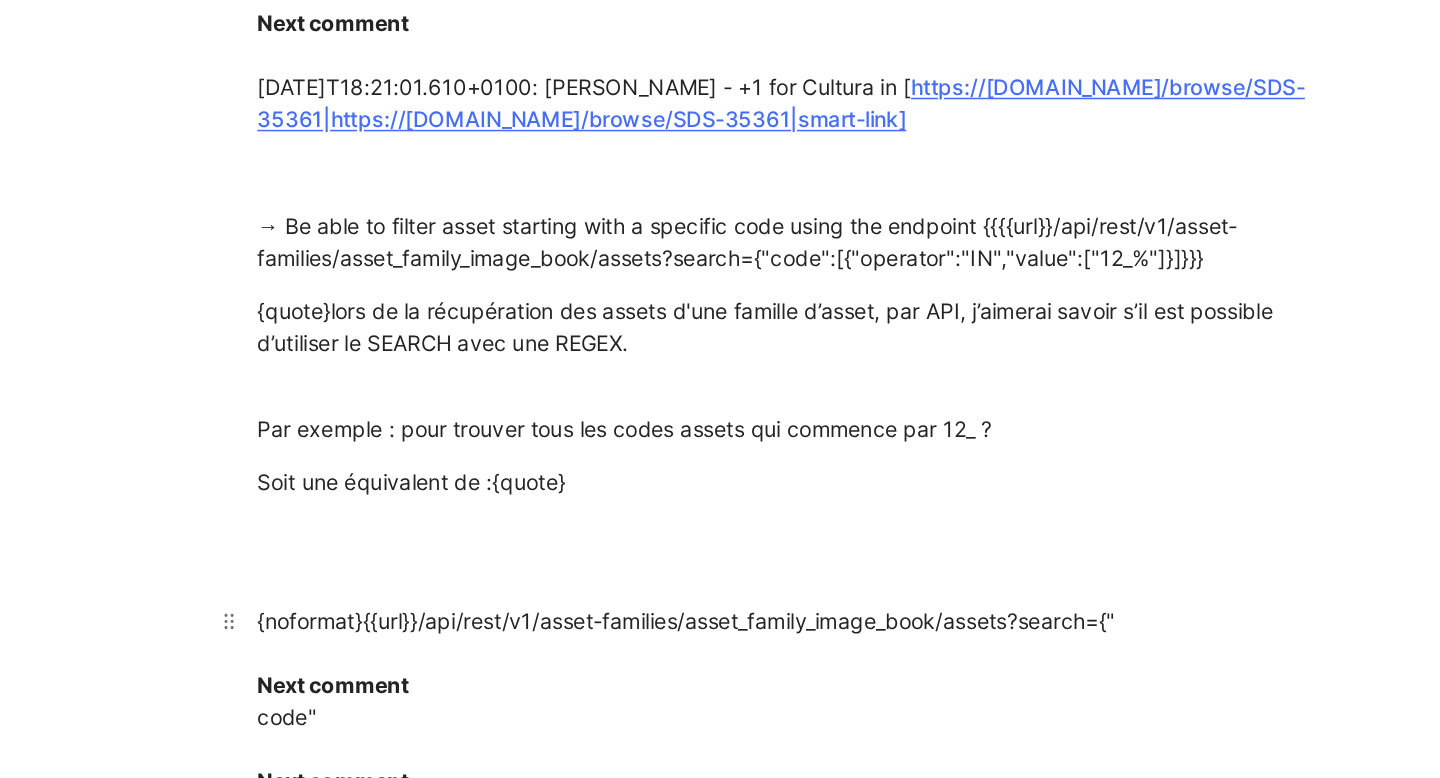 click on "{noformat}{{url}}/api/rest/v1/asset-families/asset_family_image_book/assets?search={" Next comment code" Next comment :[{" Next comment operator" Next comment :" Next comment IN" Next comment ," Next comment value" Next comment :[" Next comment 12_%" Next comment ]}]}{noformat}" at bounding box center [872, 893] 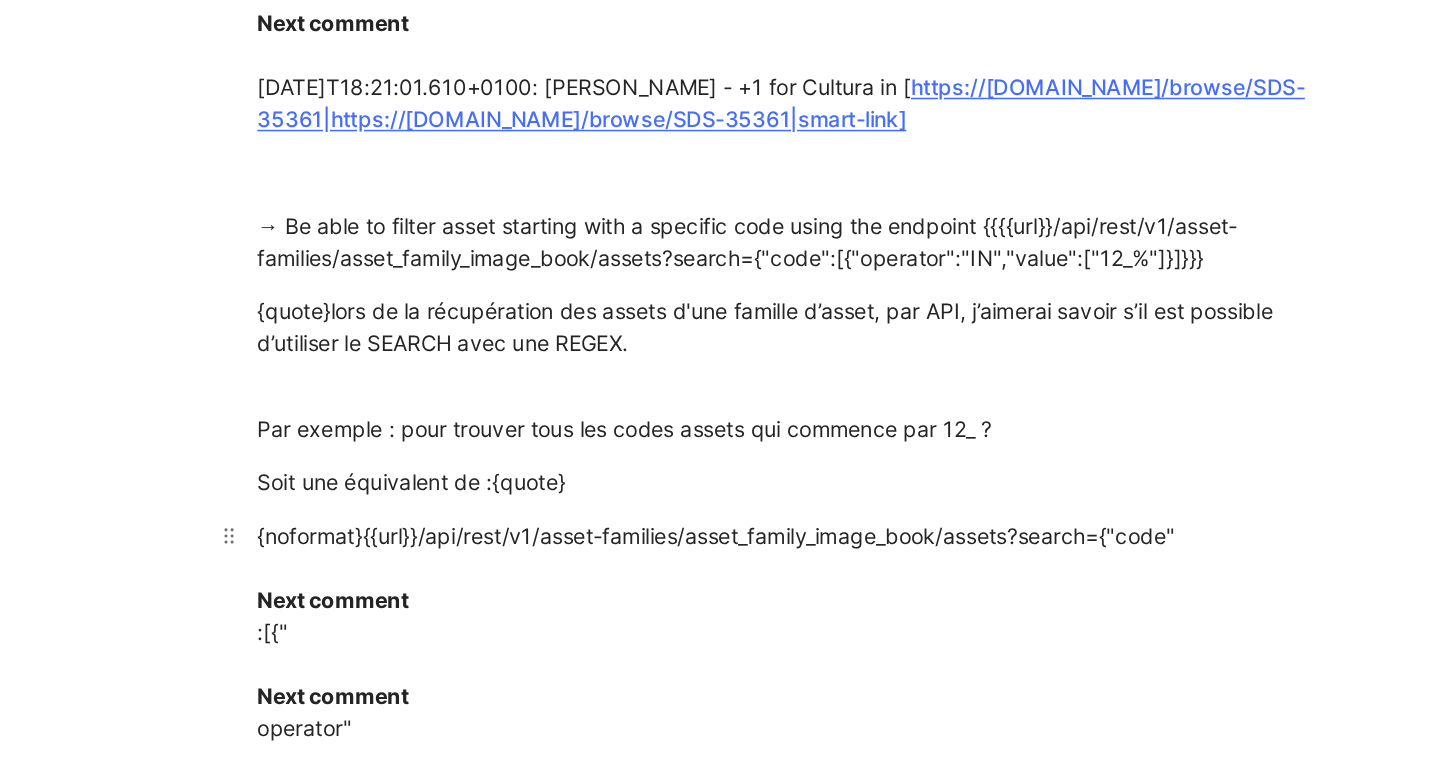 scroll, scrollTop: 335, scrollLeft: 0, axis: vertical 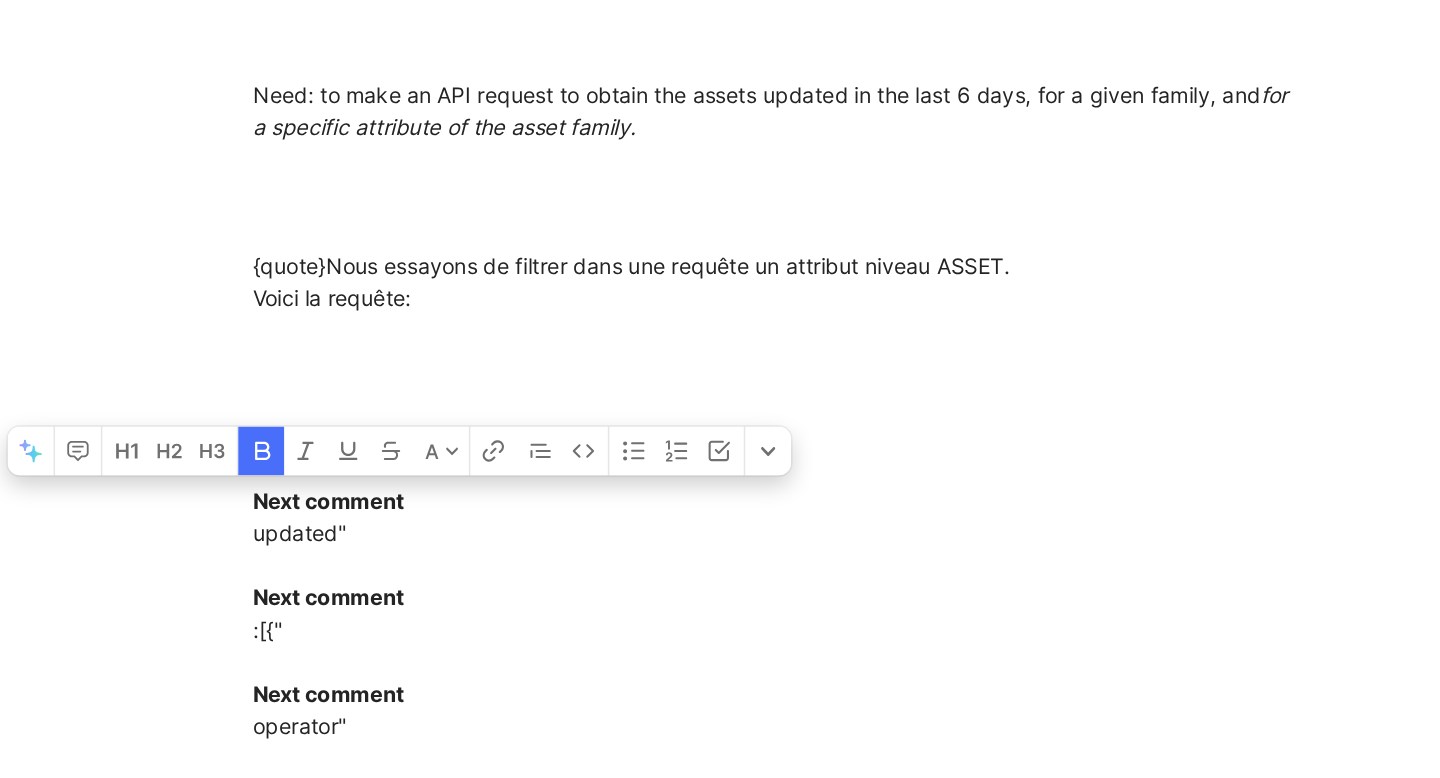 drag, startPoint x: 643, startPoint y: 610, endPoint x: 512, endPoint y: 609, distance: 131.00381 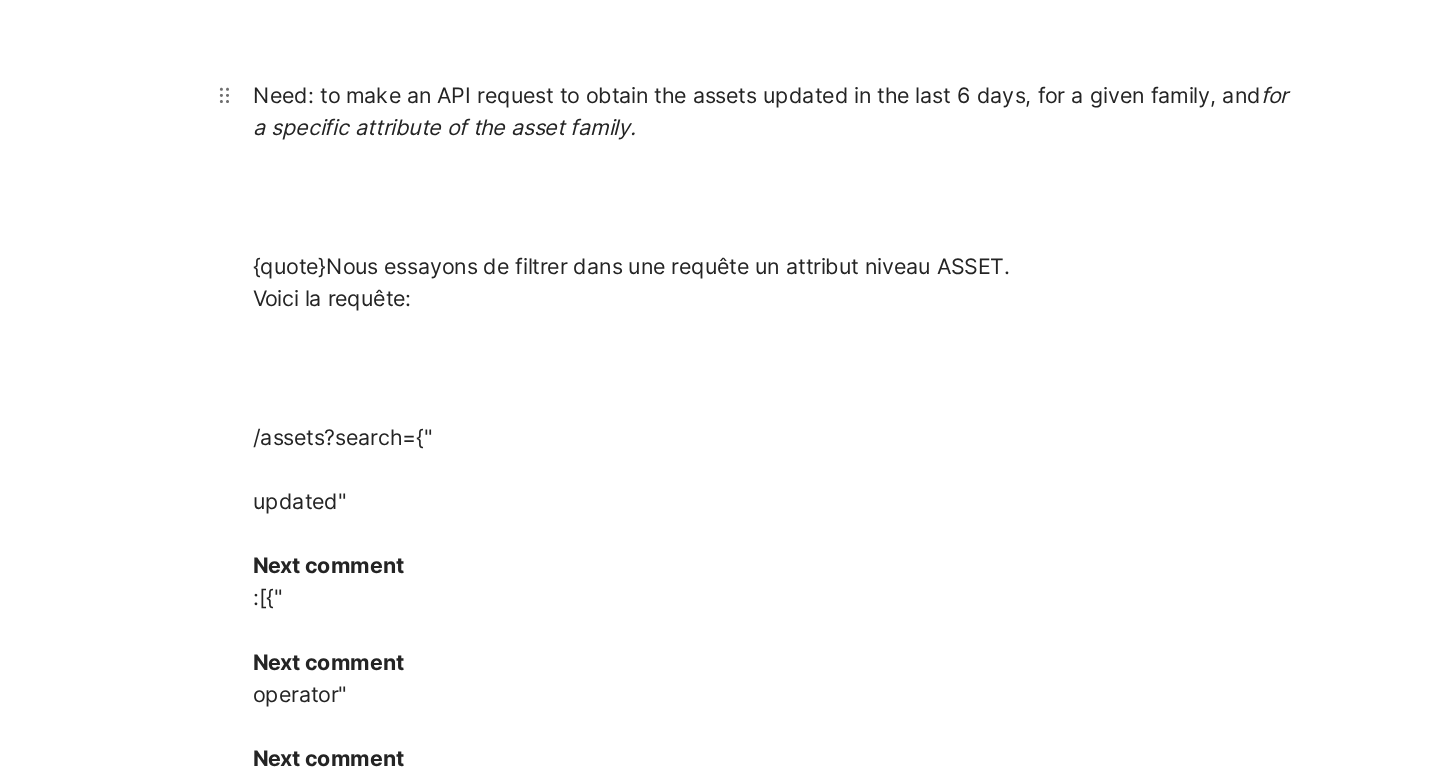 scroll, scrollTop: 3558, scrollLeft: 0, axis: vertical 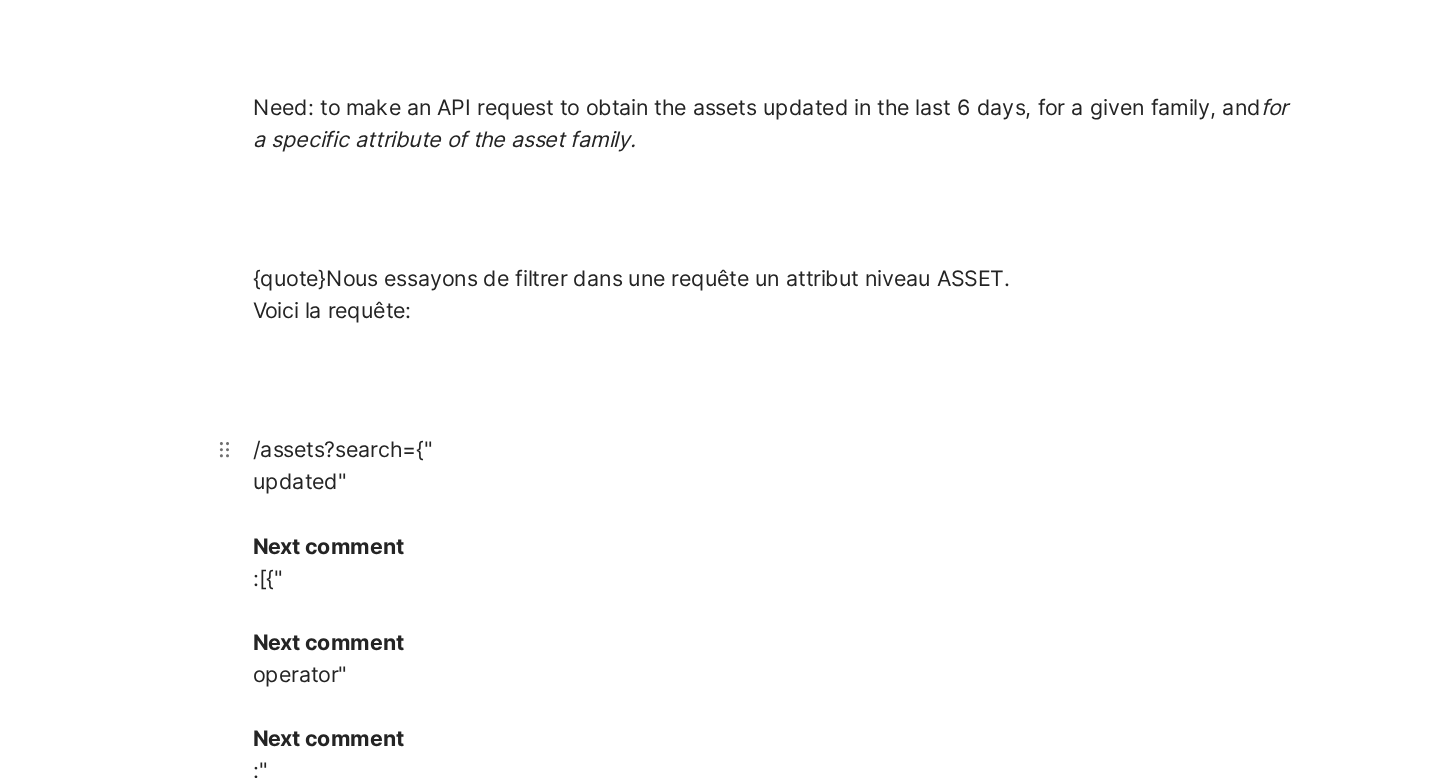 click on "Next comment" at bounding box center [575, 559] 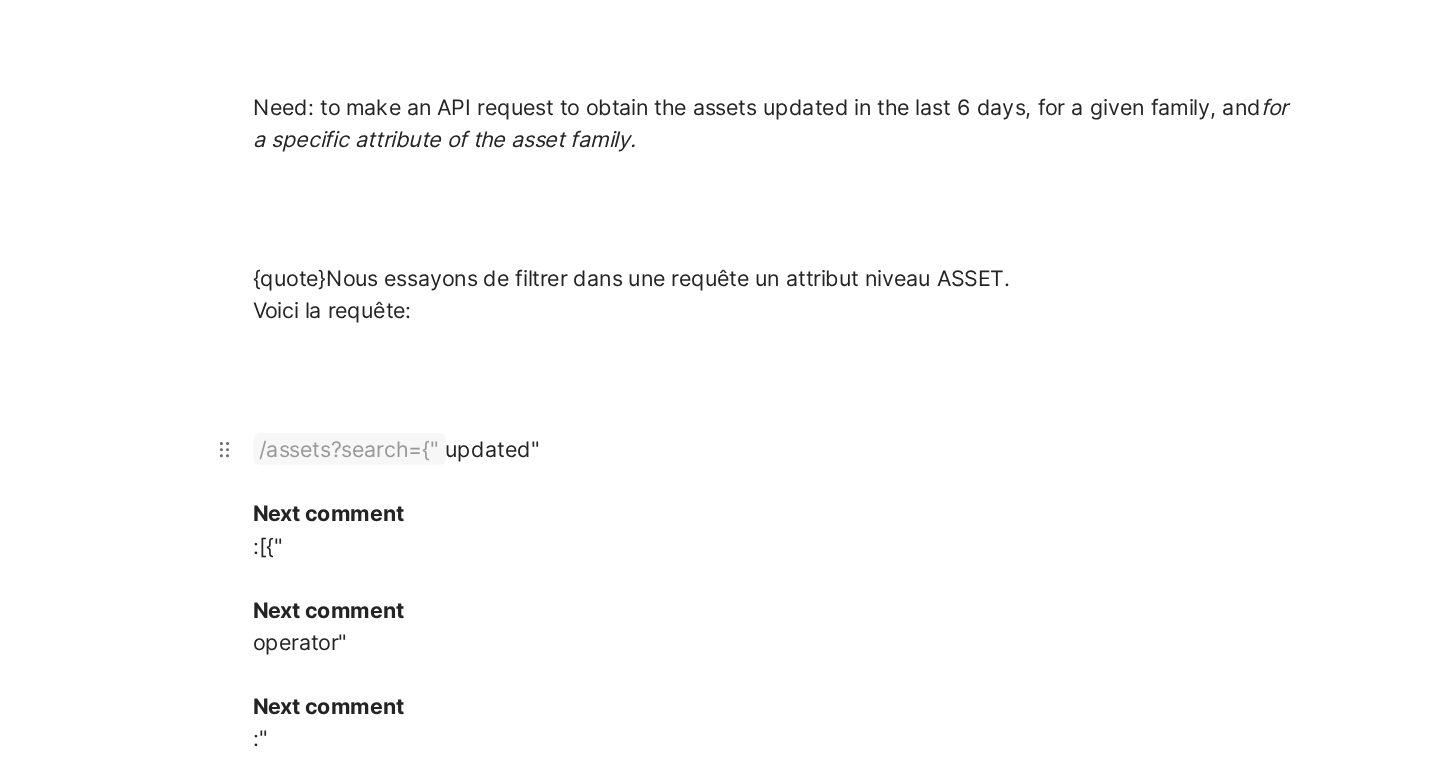 click on "/assets?search={" updated" Next comment :[{" Next comment operator" Next comment :" Next comment SINCE LAST N DAYS" Next comment ," Next comment value" Next comment :6}]," Next comment INTERFACED" Next comment : [{" Next comment operator" Next comment :" Next comment =" Next comment ," Next comment value" Next comment :true}]}" at bounding box center [872, 969] 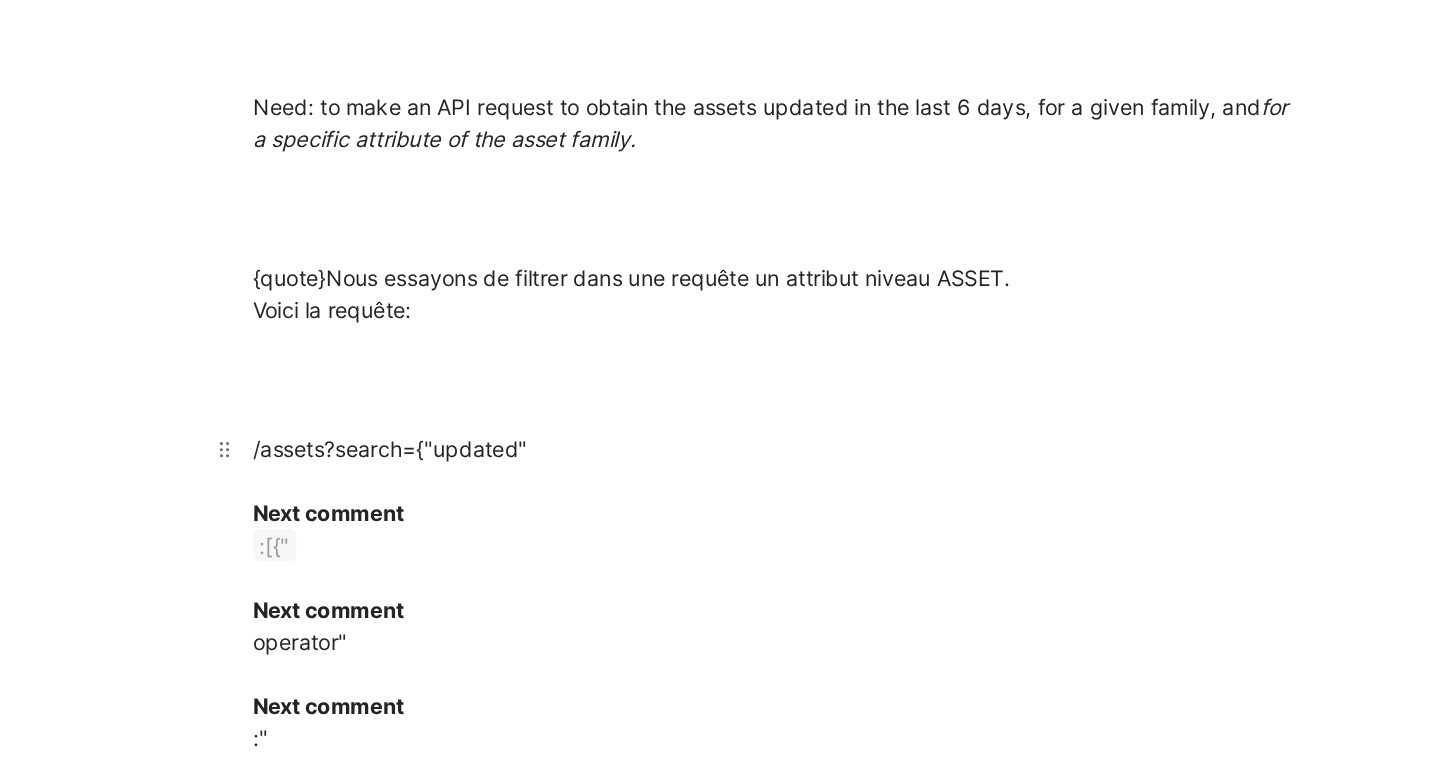 click on "Next comment" at bounding box center (575, 538) 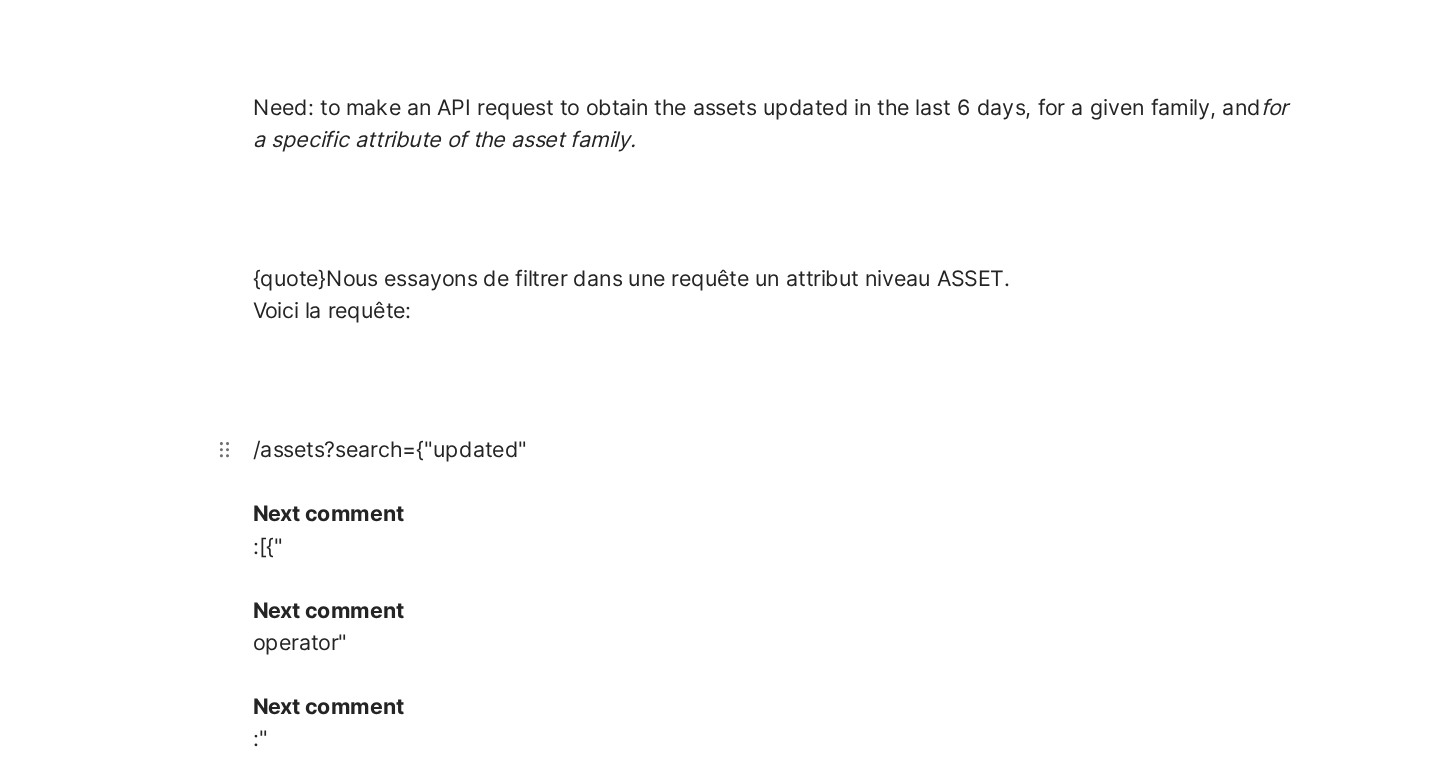 click on "Next comment" at bounding box center [575, 538] 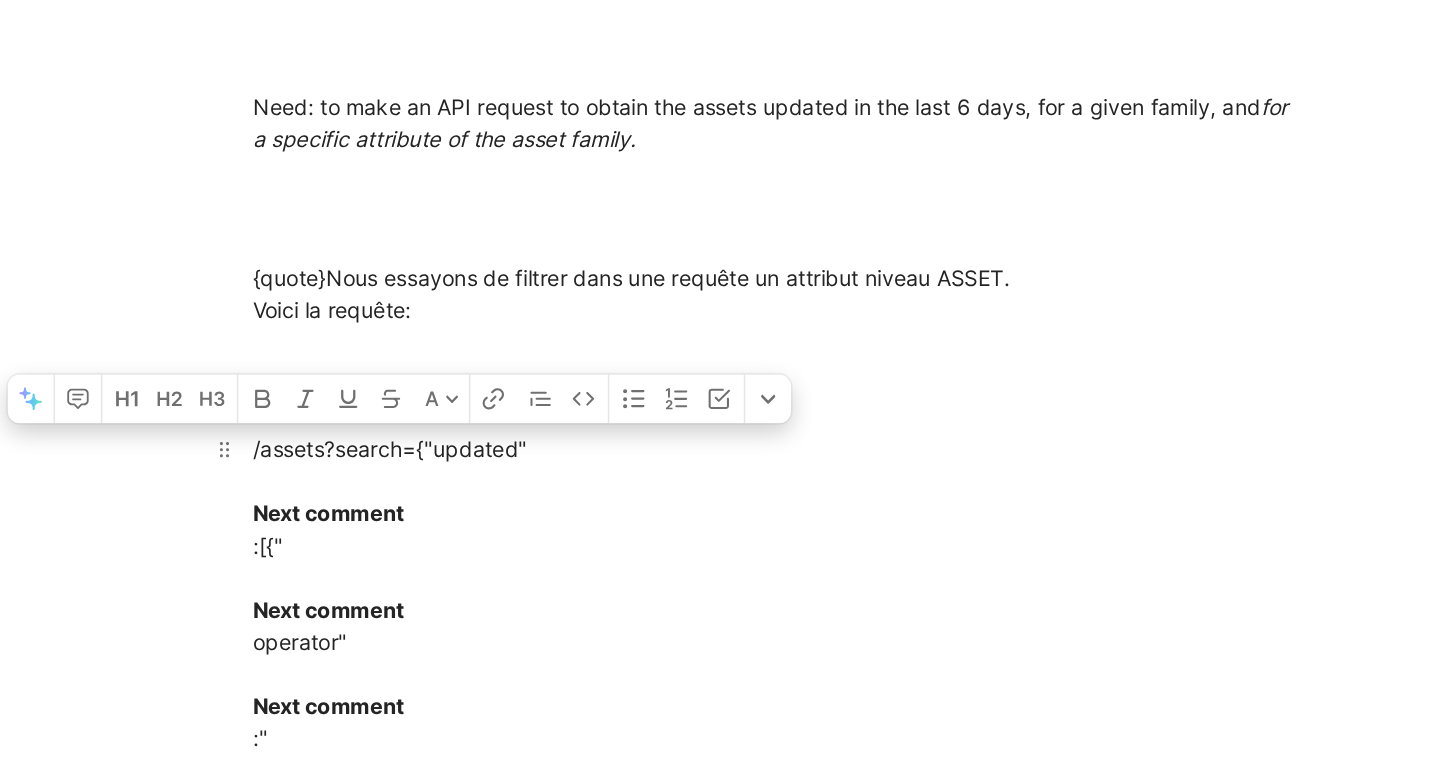 click on "Next comment" at bounding box center (575, 538) 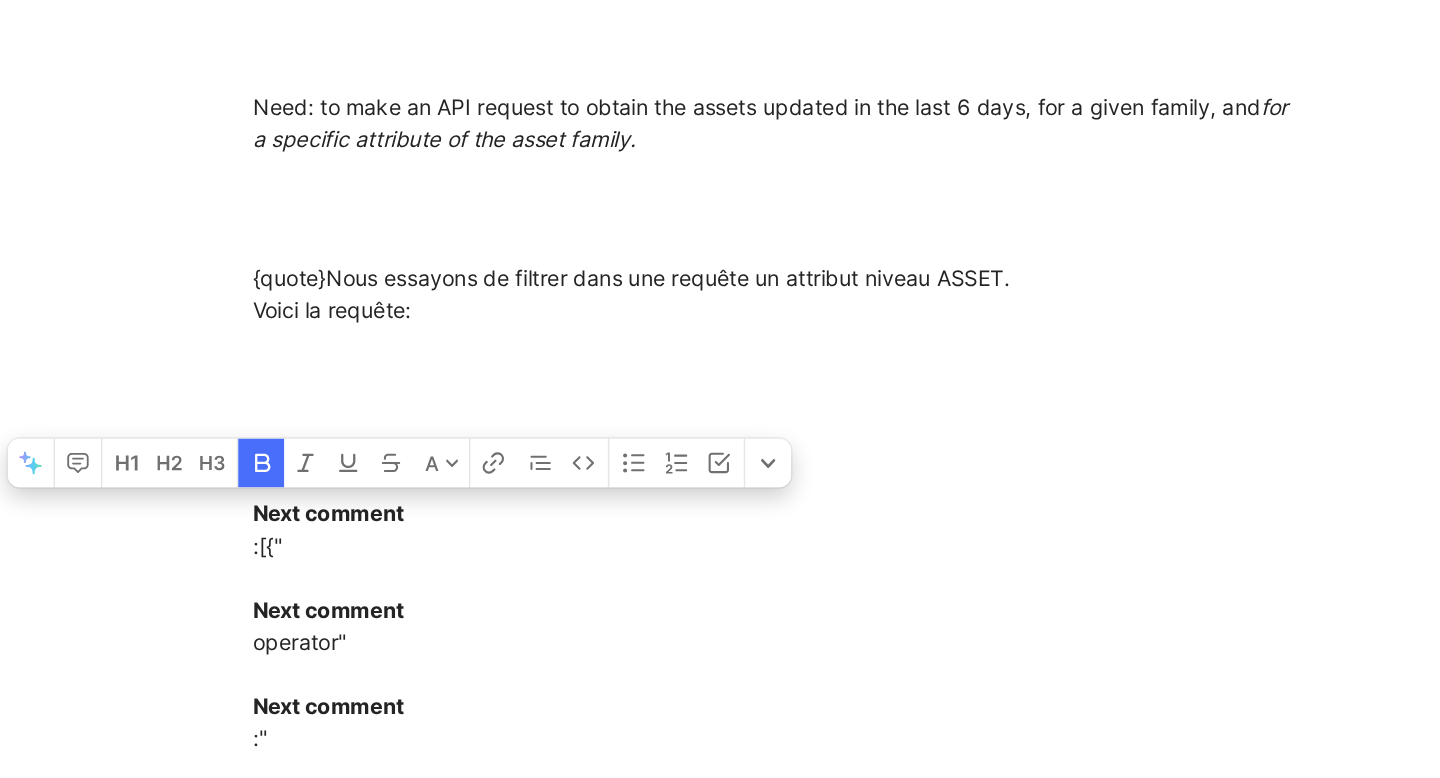drag, startPoint x: 651, startPoint y: 629, endPoint x: 527, endPoint y: 618, distance: 124.486946 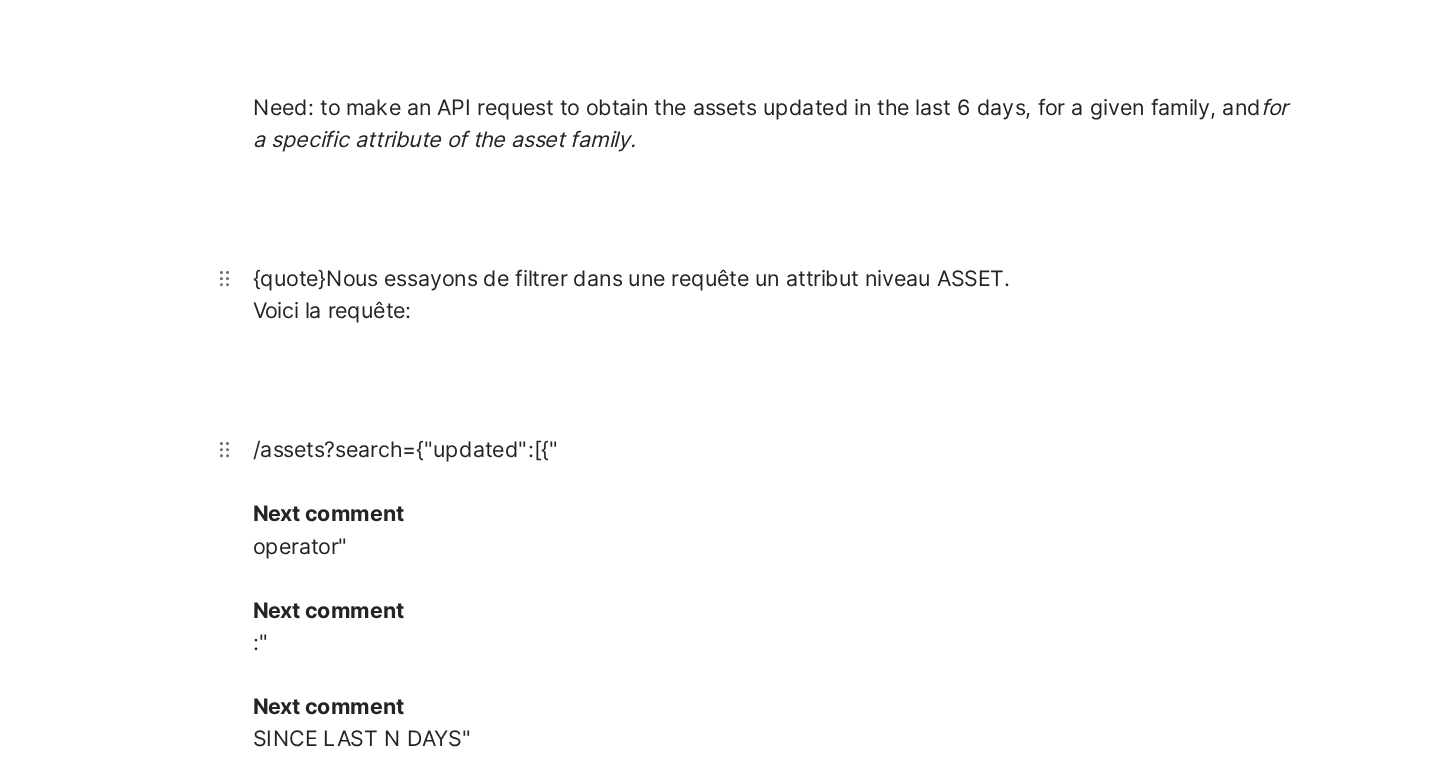click on "{quote}Nous essayons de filtrer dans une requête un attribut niveau ASSET. Voici la requête:" at bounding box center [872, 395] 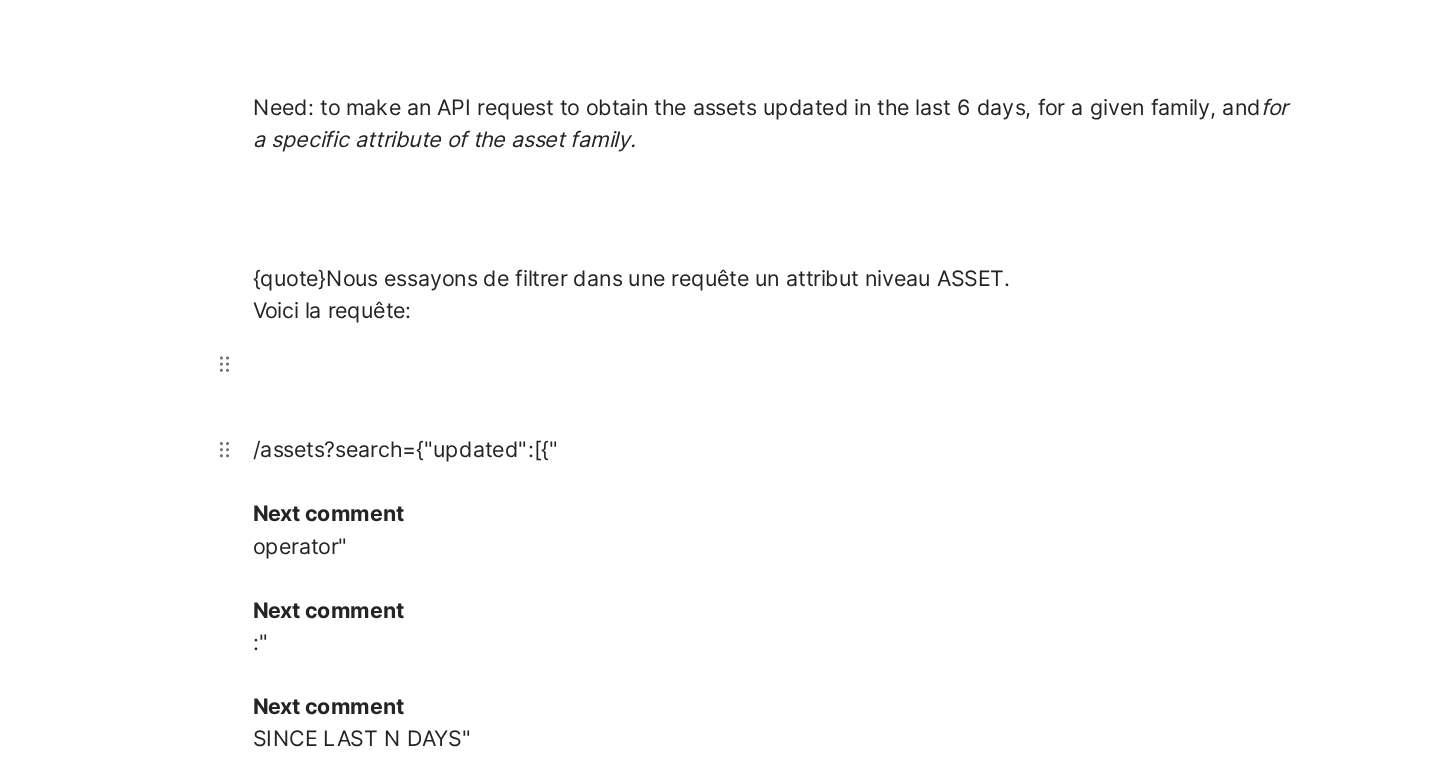 click at bounding box center [872, 451] 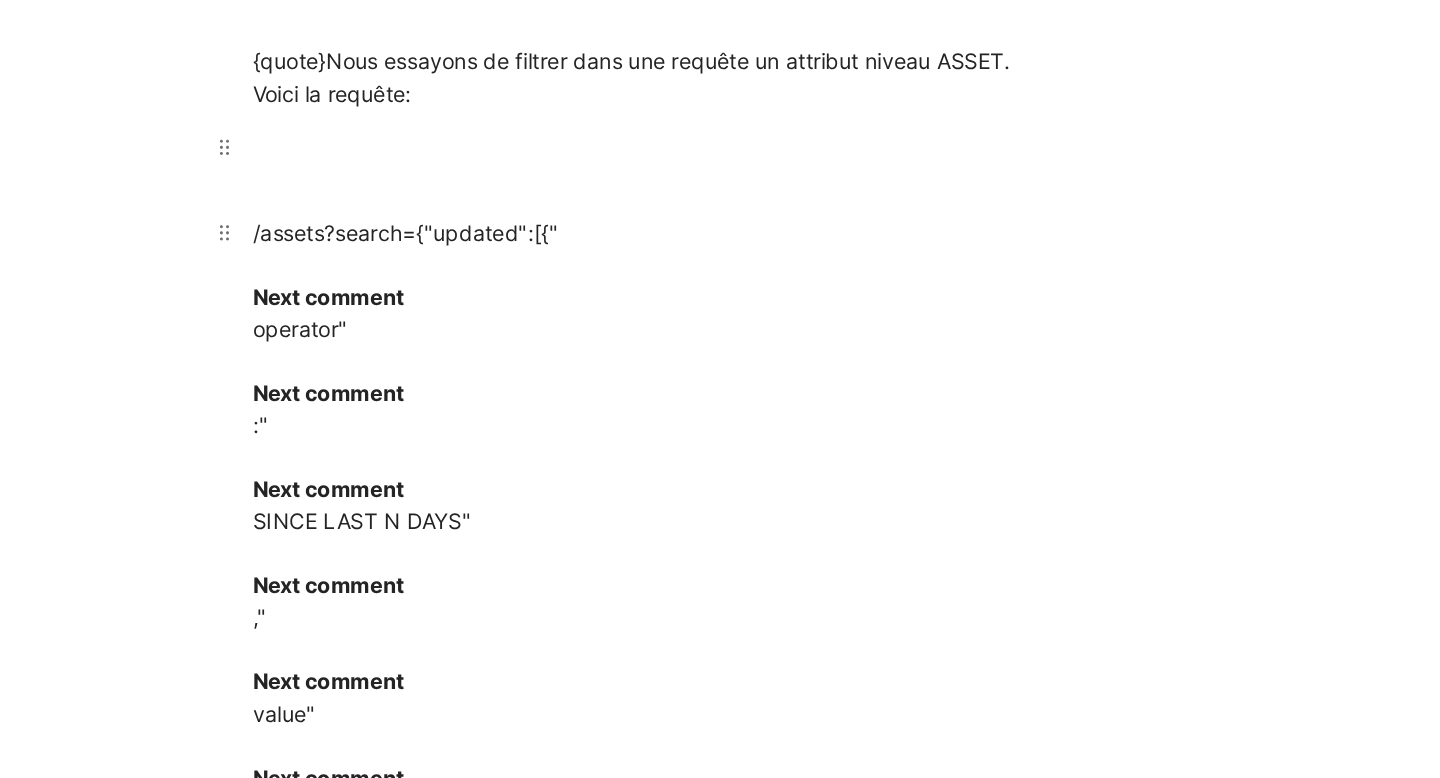 scroll, scrollTop: 3701, scrollLeft: 0, axis: vertical 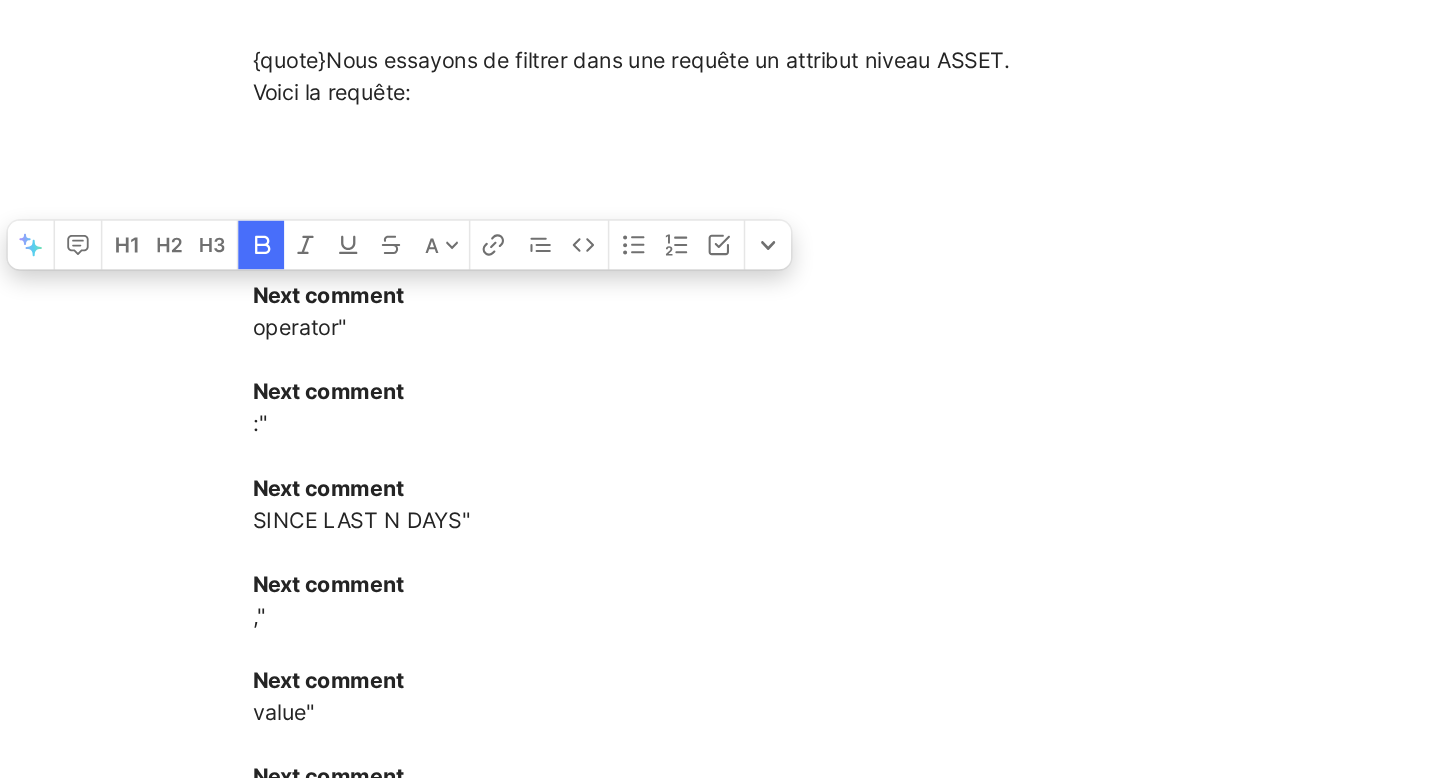 drag, startPoint x: 726, startPoint y: 484, endPoint x: 528, endPoint y: 483, distance: 198.00252 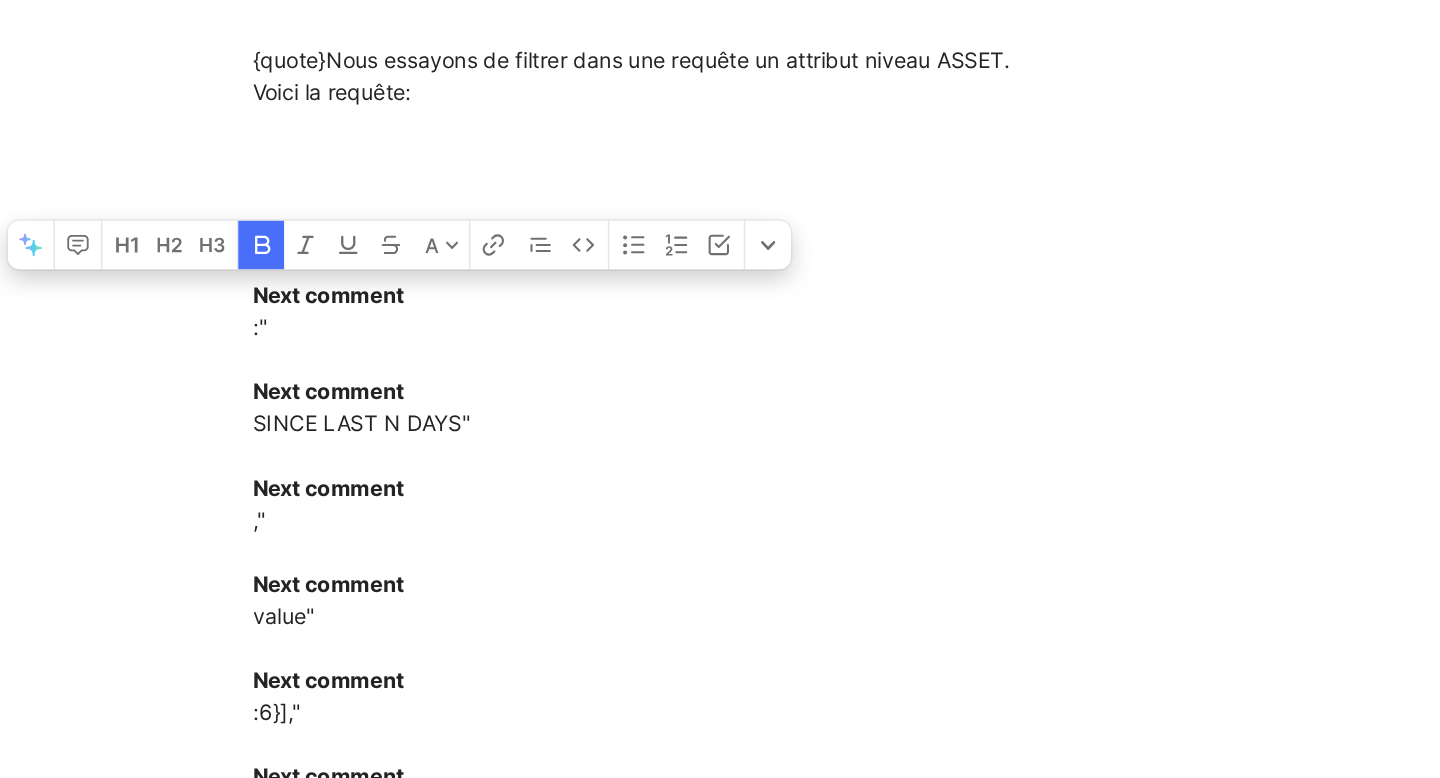 drag, startPoint x: 520, startPoint y: 474, endPoint x: 626, endPoint y: 478, distance: 106.07545 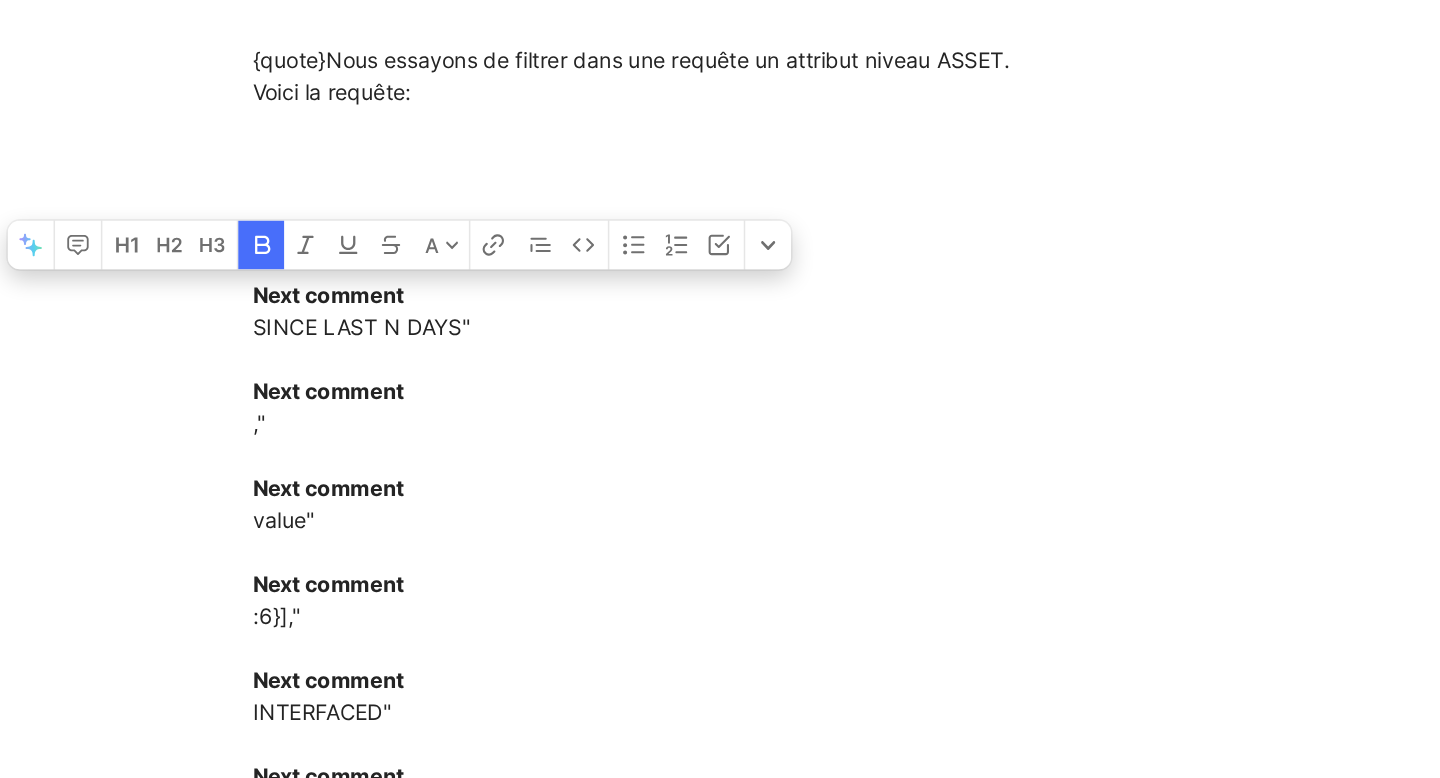 drag, startPoint x: 527, startPoint y: 477, endPoint x: 615, endPoint y: 476, distance: 88.005684 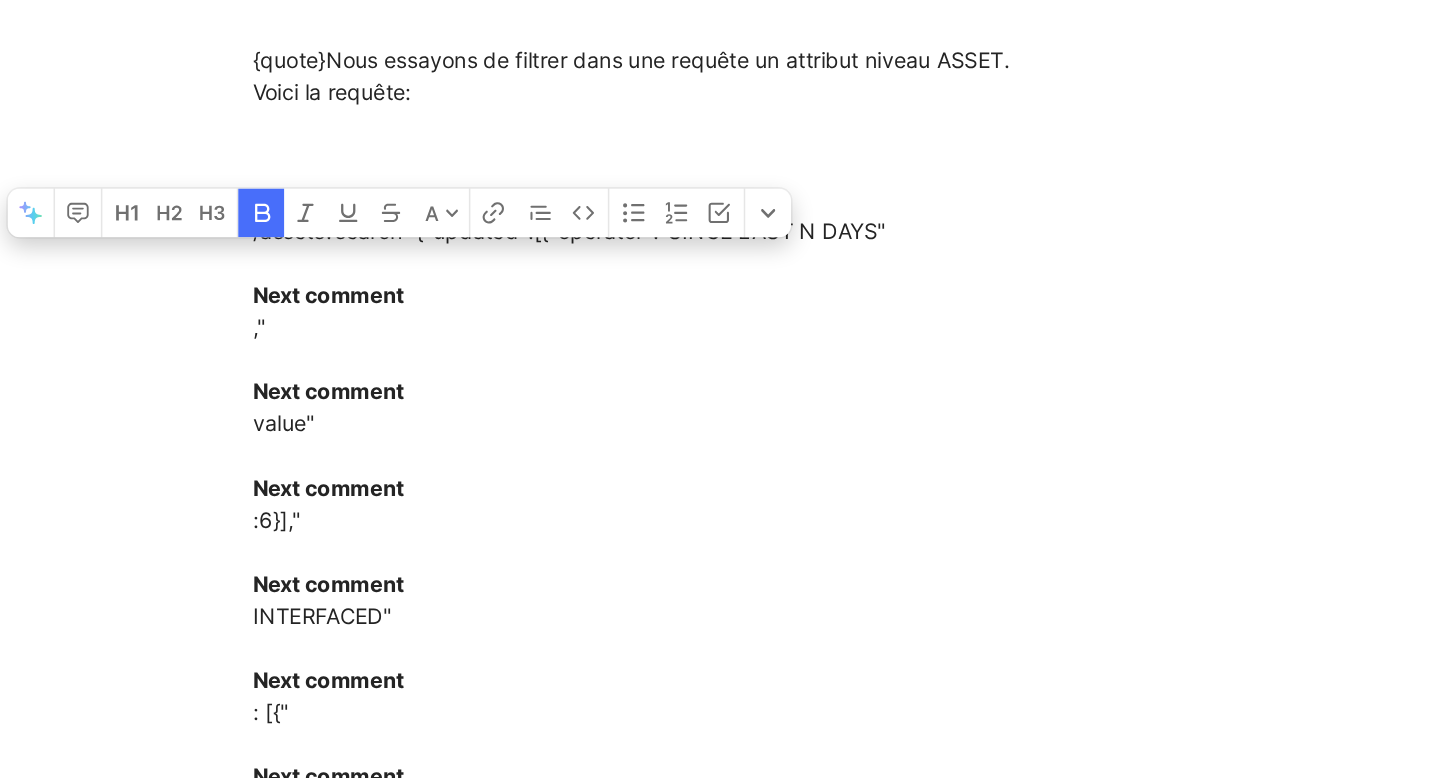 drag, startPoint x: 594, startPoint y: 468, endPoint x: 642, endPoint y: 483, distance: 50.289165 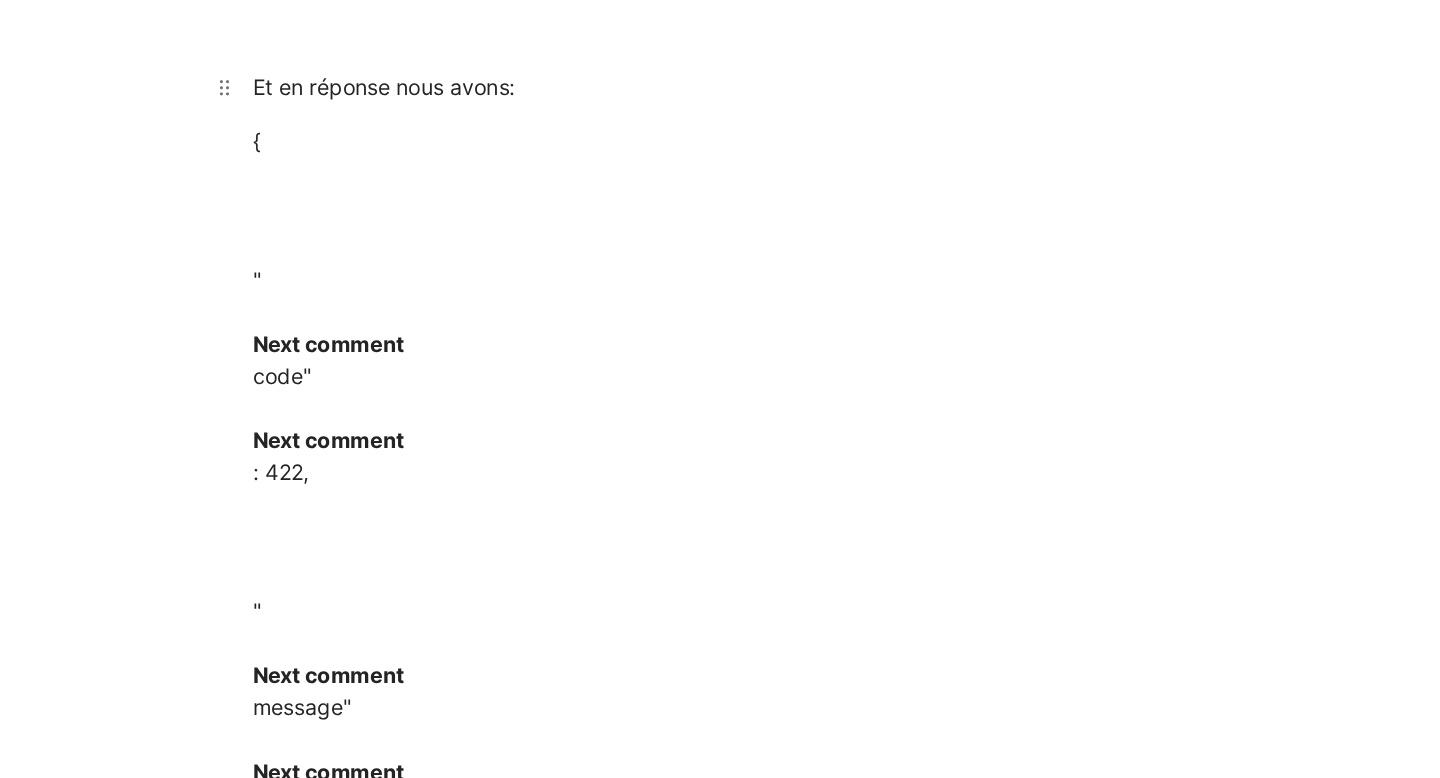 scroll, scrollTop: 3896, scrollLeft: 0, axis: vertical 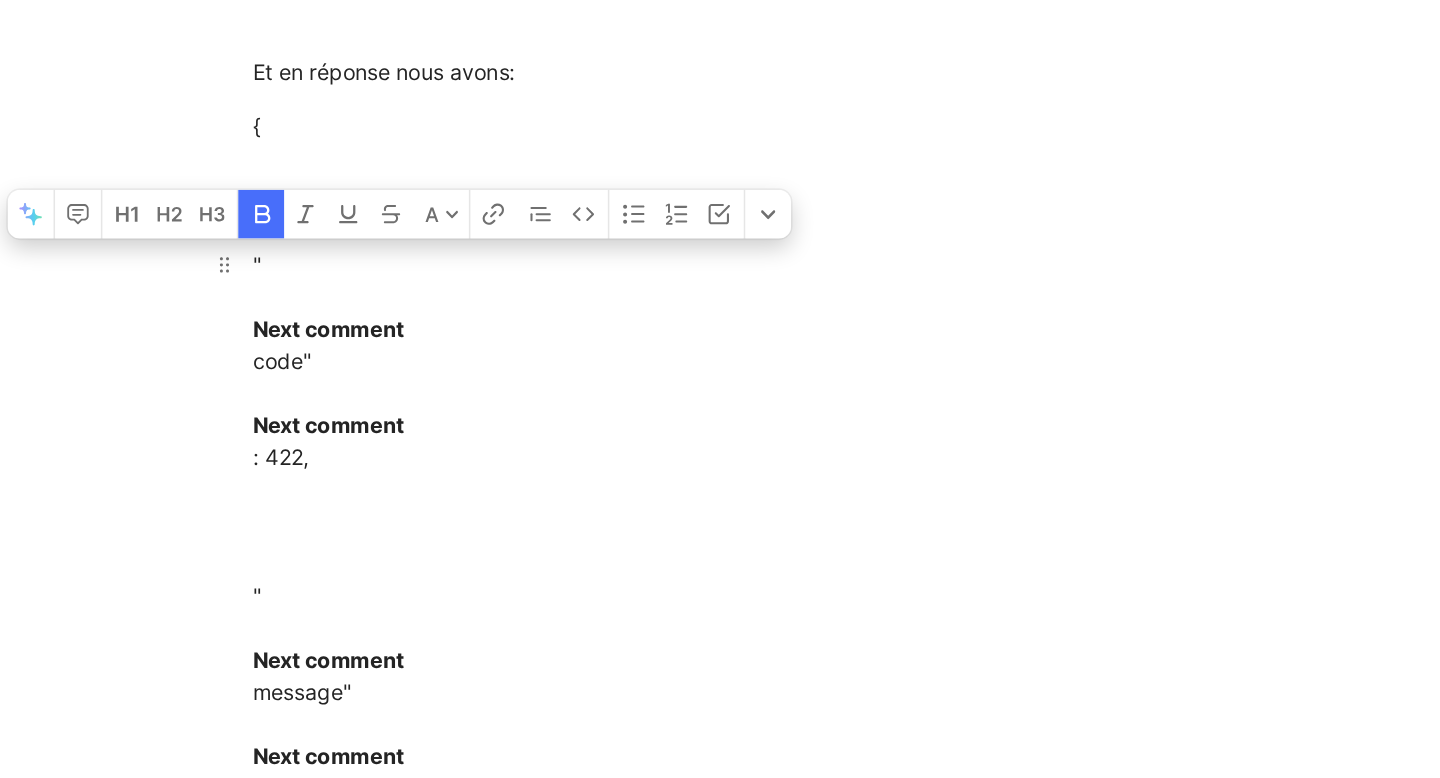 drag, startPoint x: 619, startPoint y: 468, endPoint x: 641, endPoint y: 508, distance: 45.65085 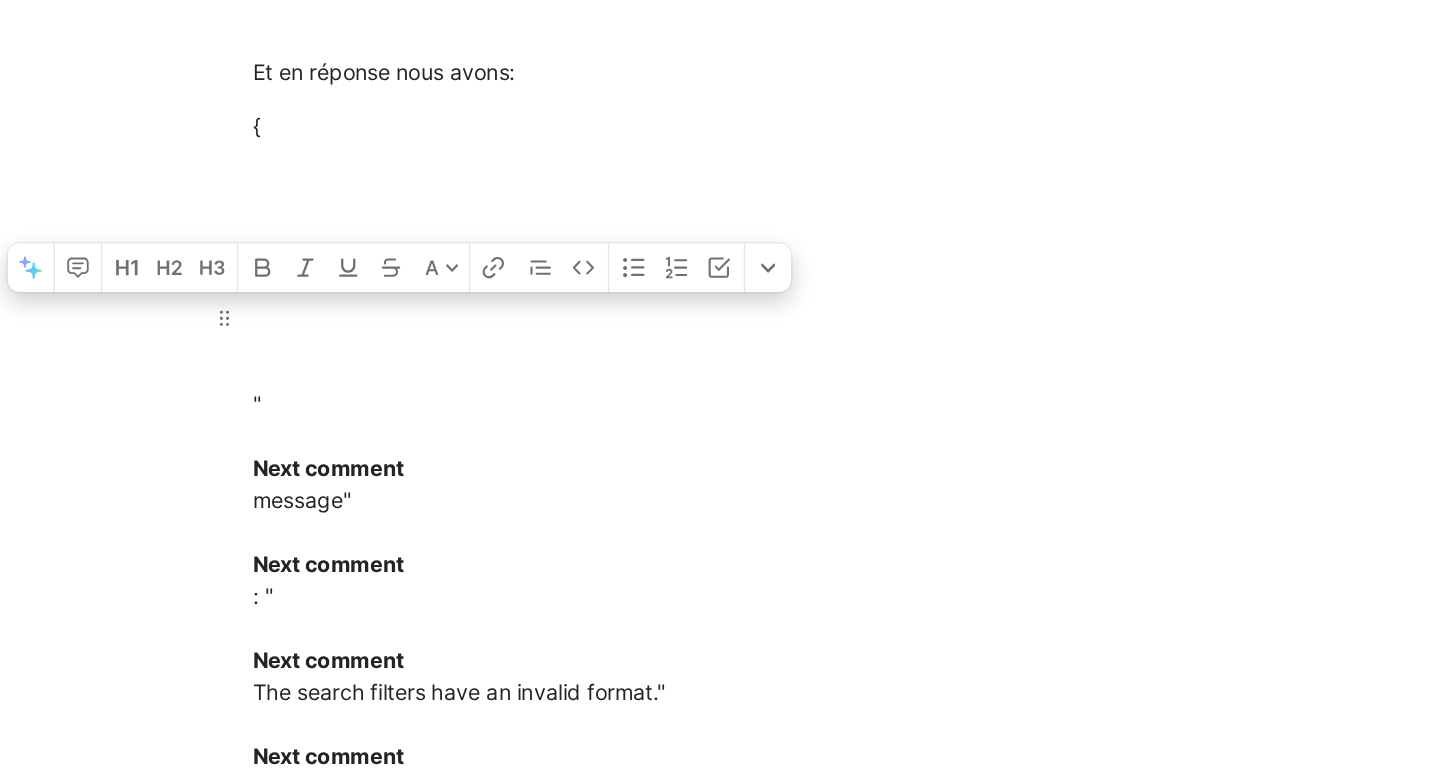 click at bounding box center (872, 421) 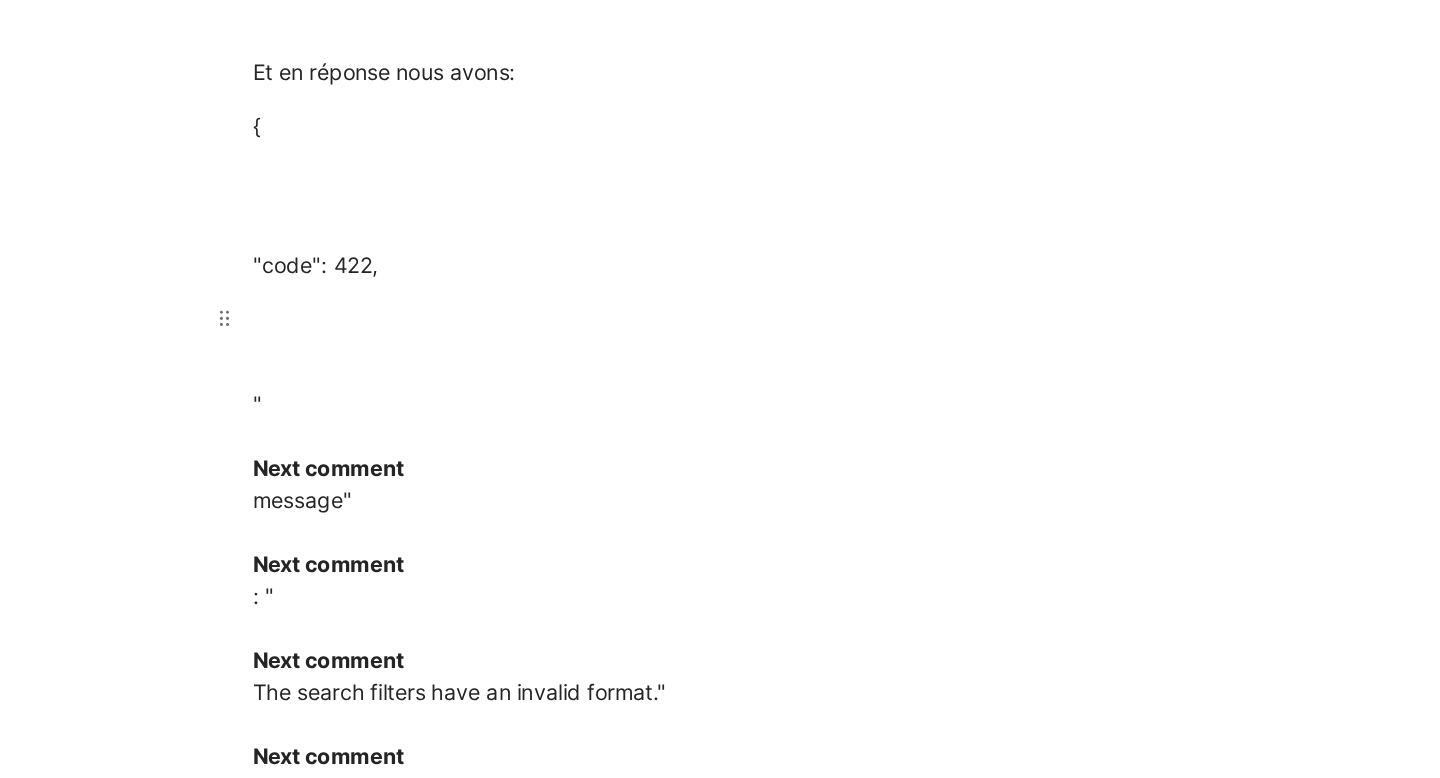 drag, startPoint x: 608, startPoint y: 528, endPoint x: 560, endPoint y: 485, distance: 64.44377 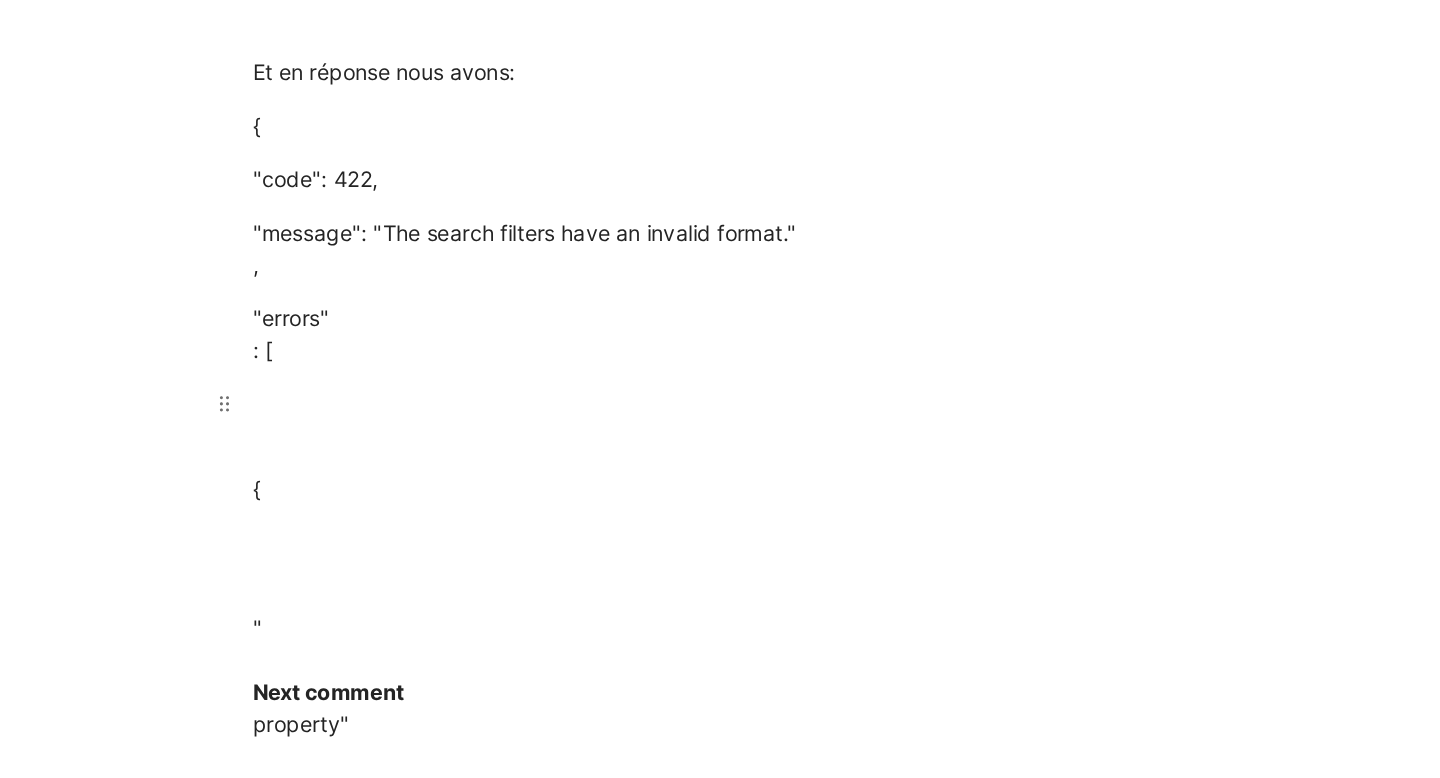 click at bounding box center [872, 477] 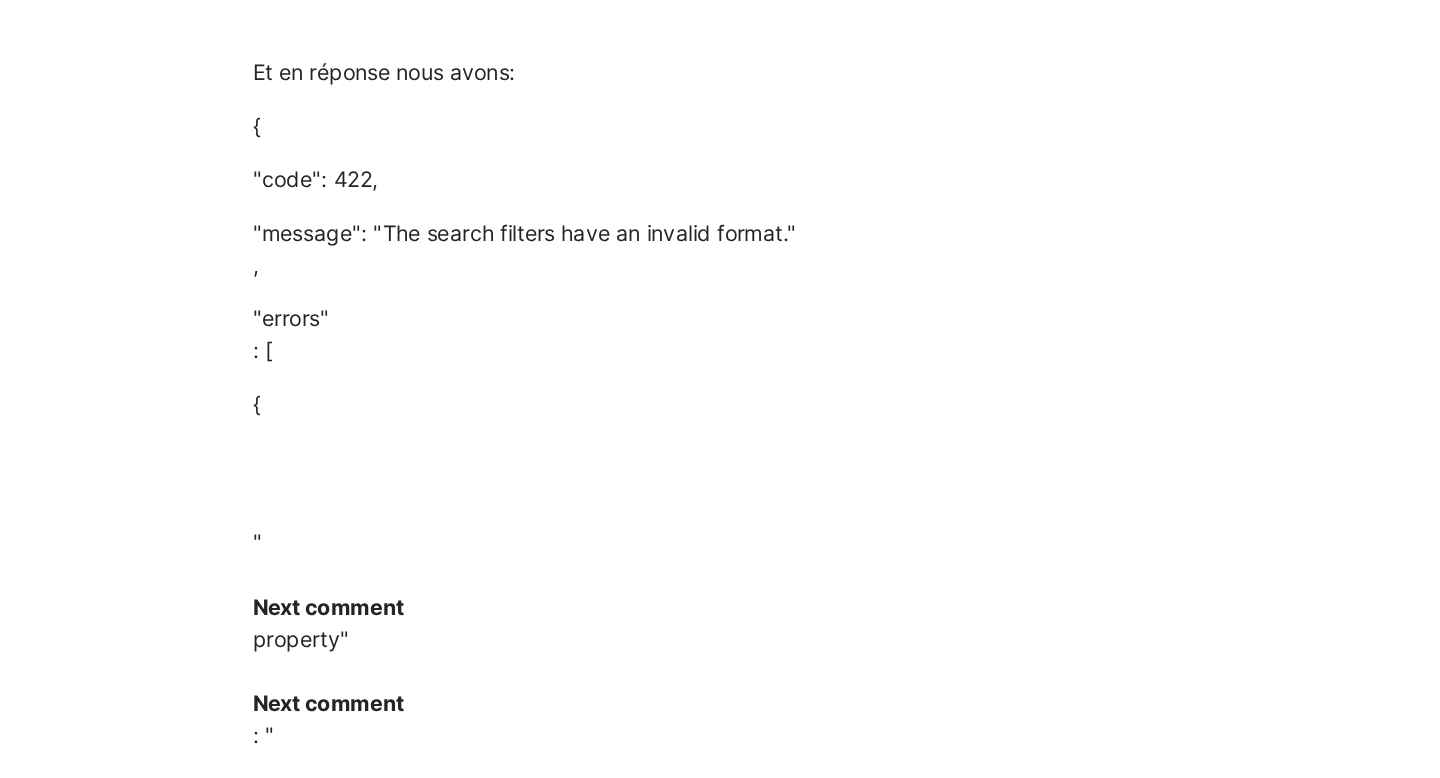 scroll, scrollTop: 774, scrollLeft: 0, axis: vertical 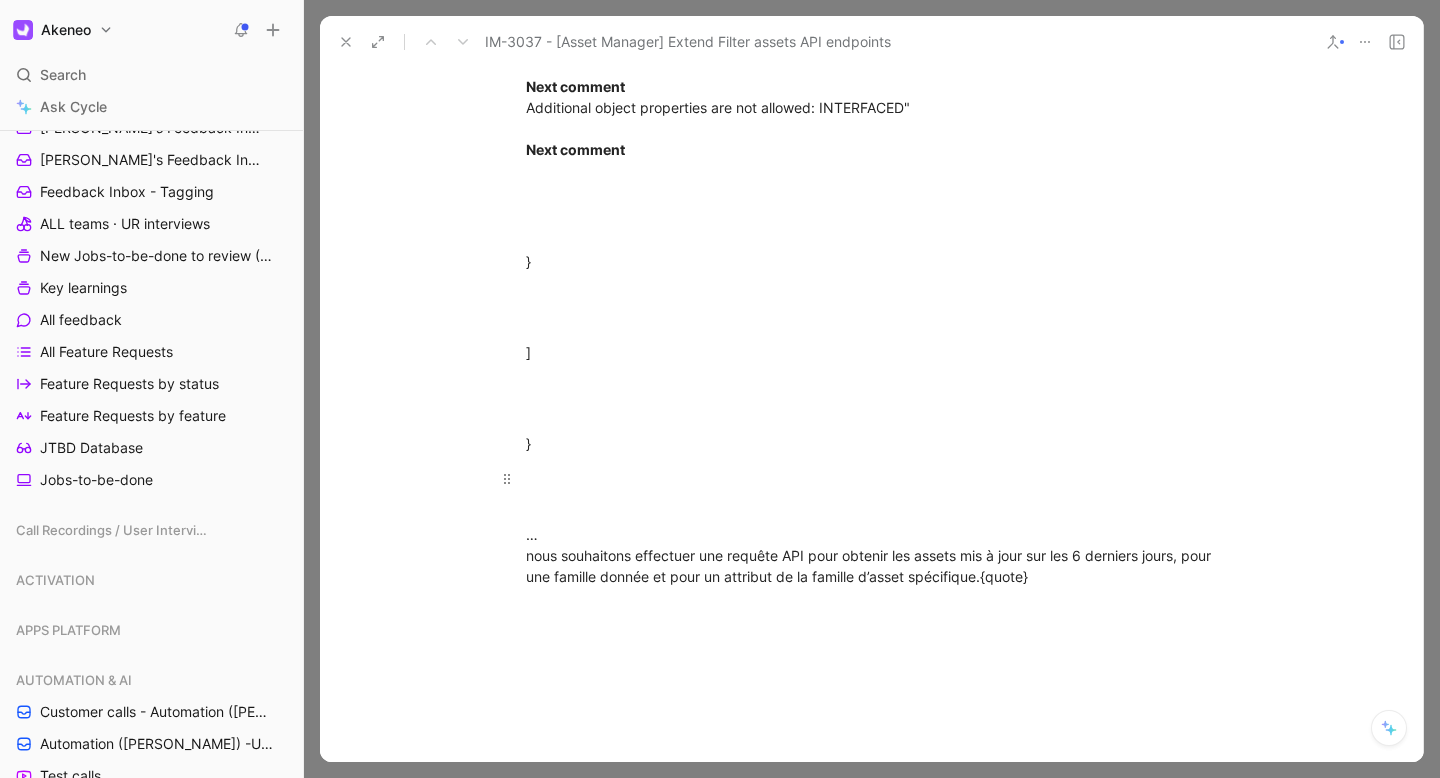 click at bounding box center (872, 489) 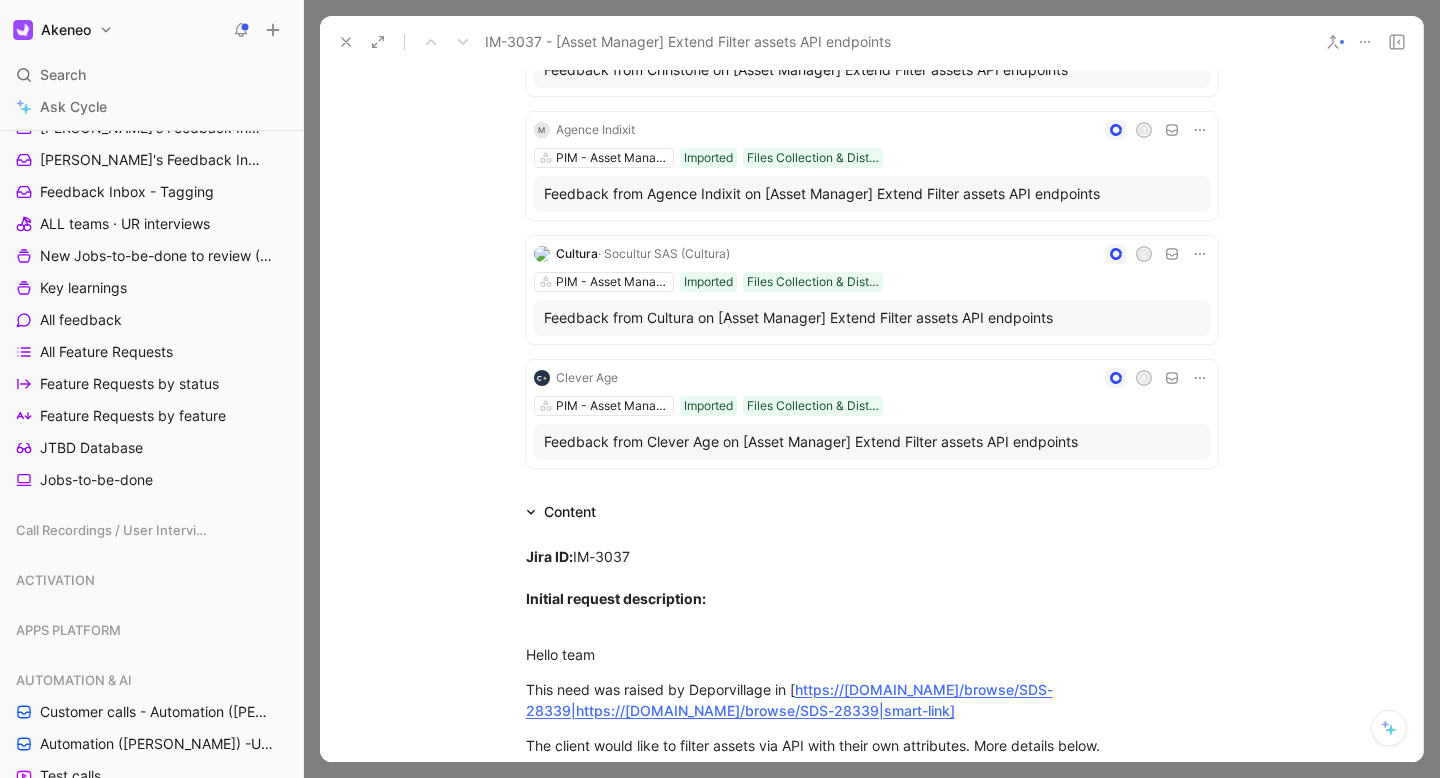 scroll, scrollTop: 1240, scrollLeft: 0, axis: vertical 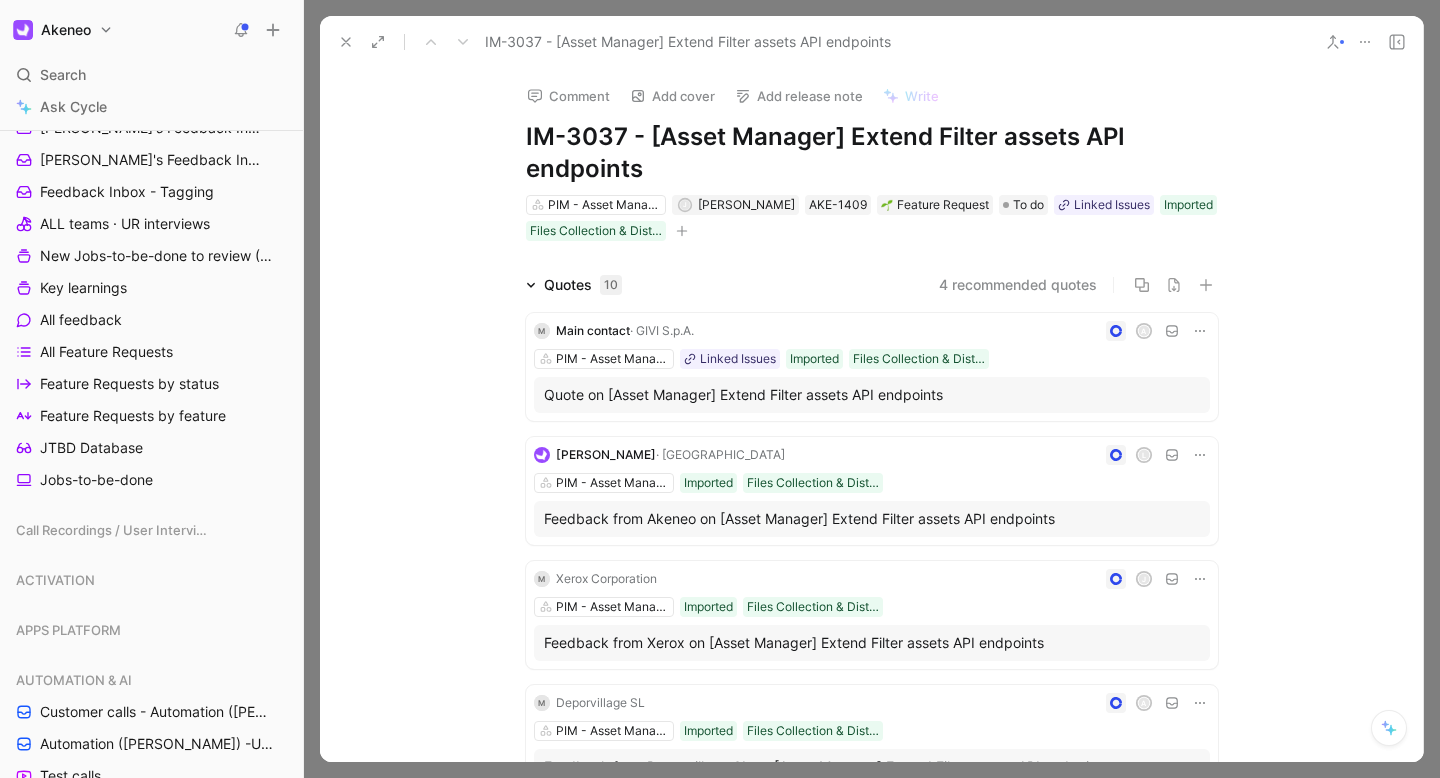 click 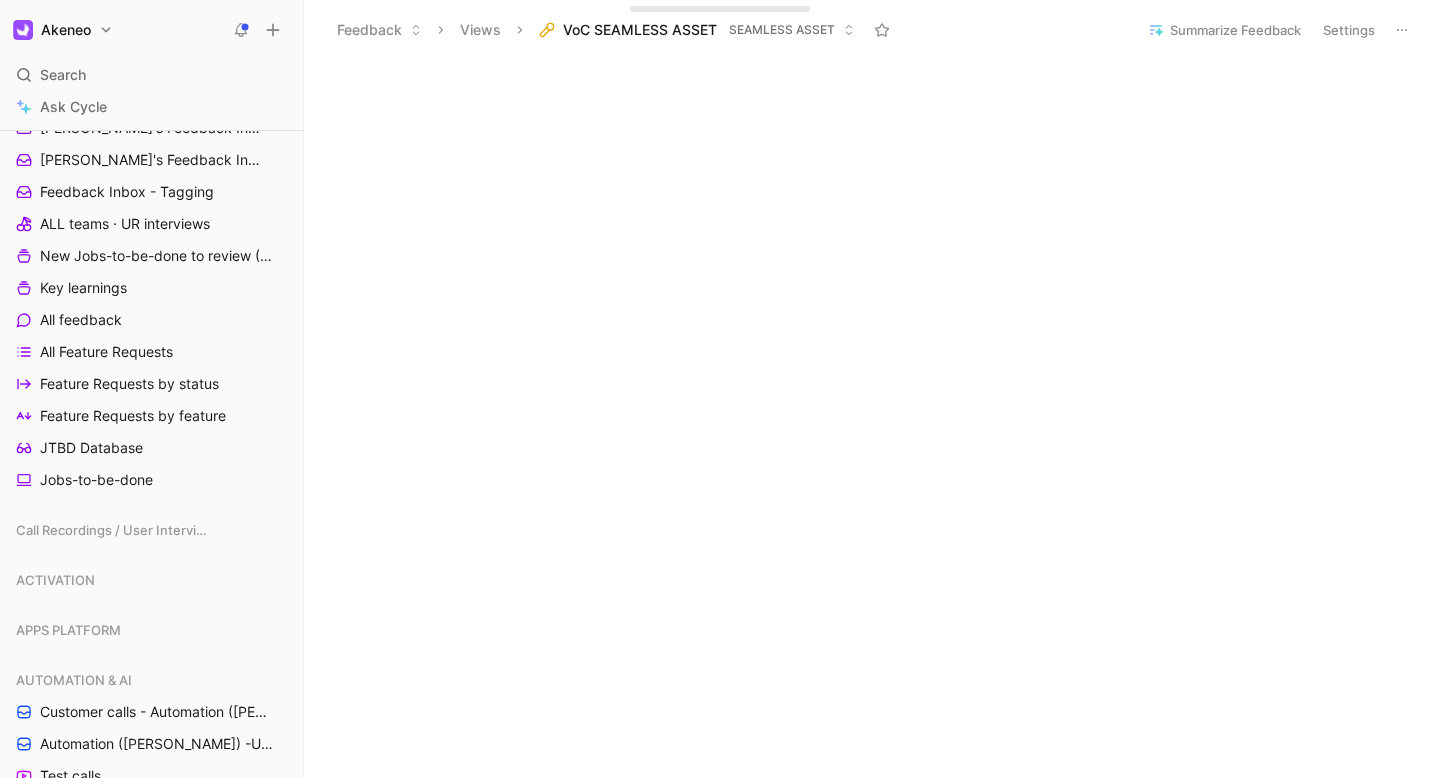 scroll, scrollTop: 0, scrollLeft: 0, axis: both 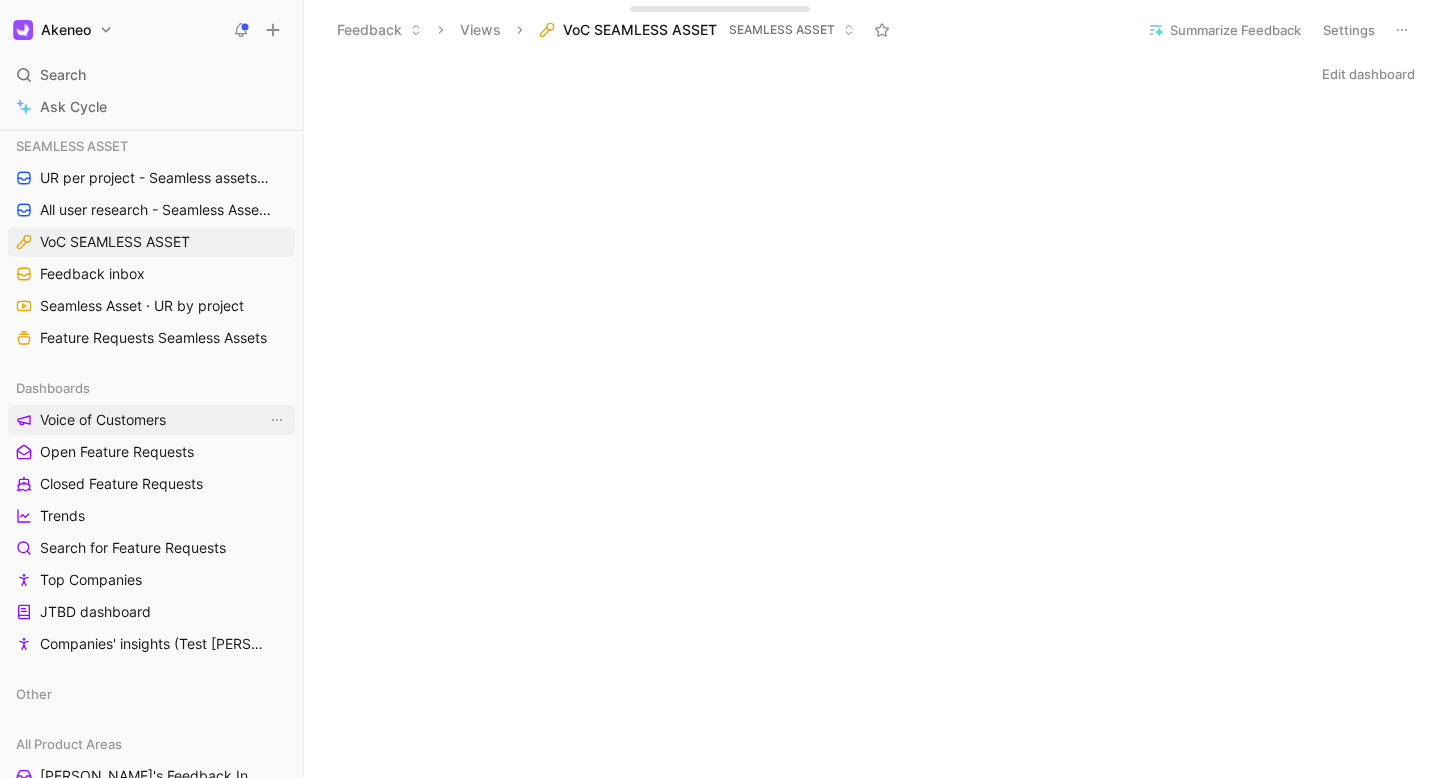 click on "Voice of Customers" at bounding box center [103, 420] 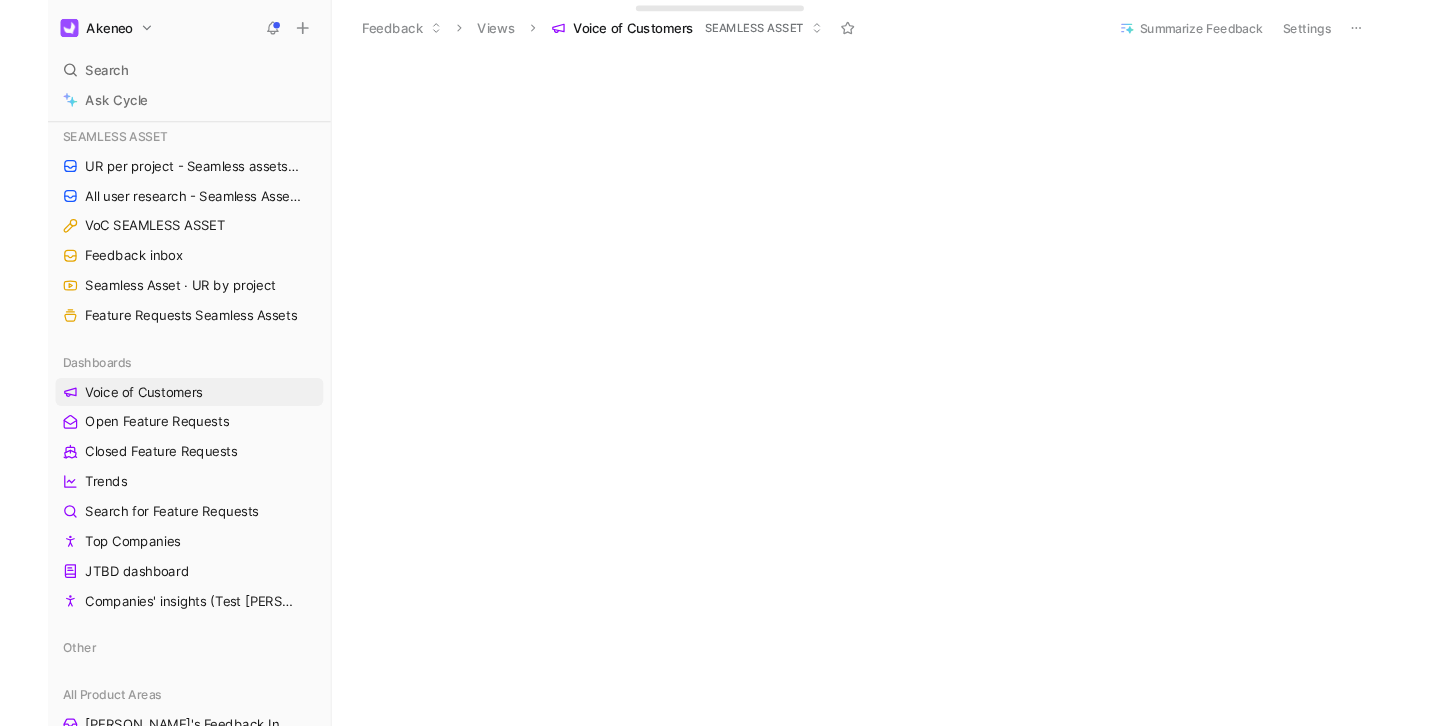 scroll, scrollTop: 0, scrollLeft: 0, axis: both 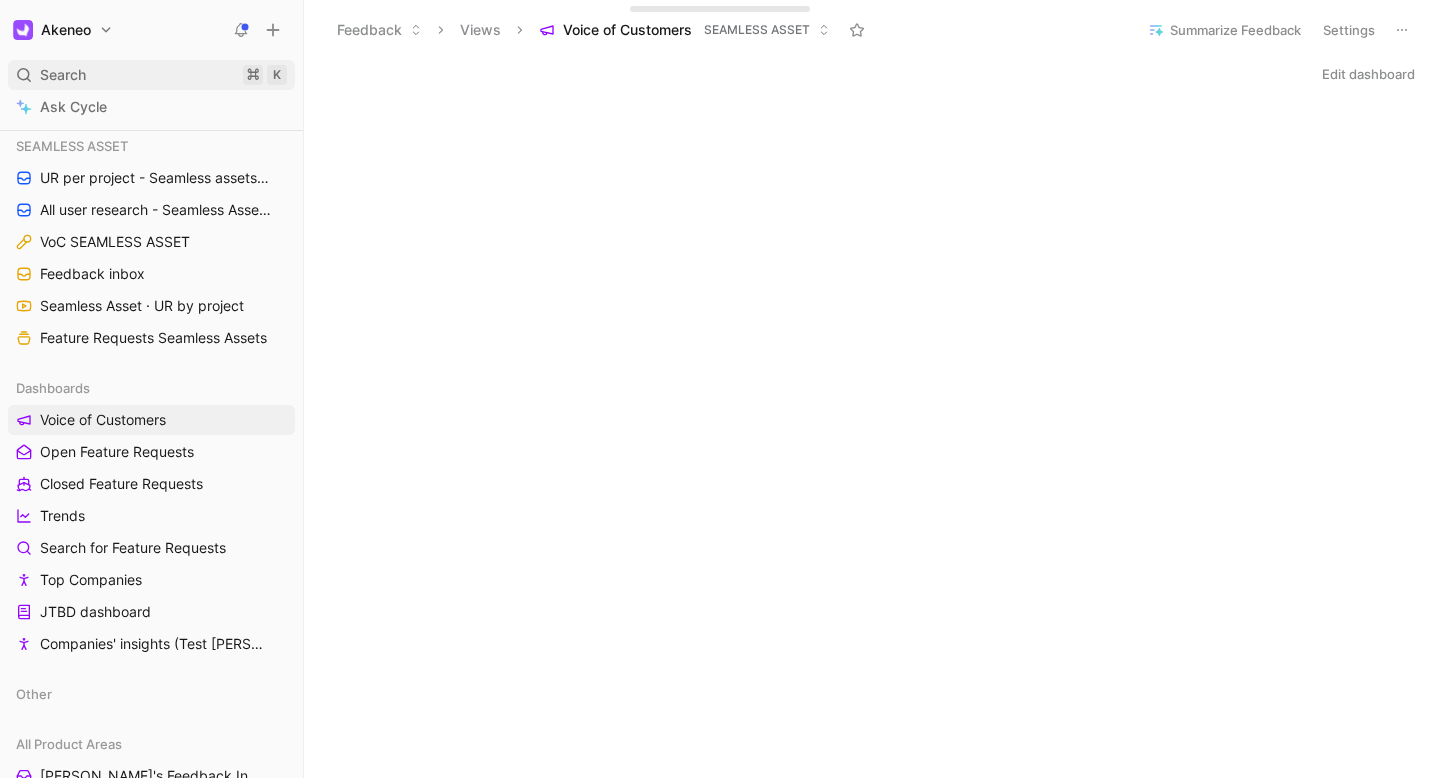 click on "Search ⌘ K" at bounding box center [151, 75] 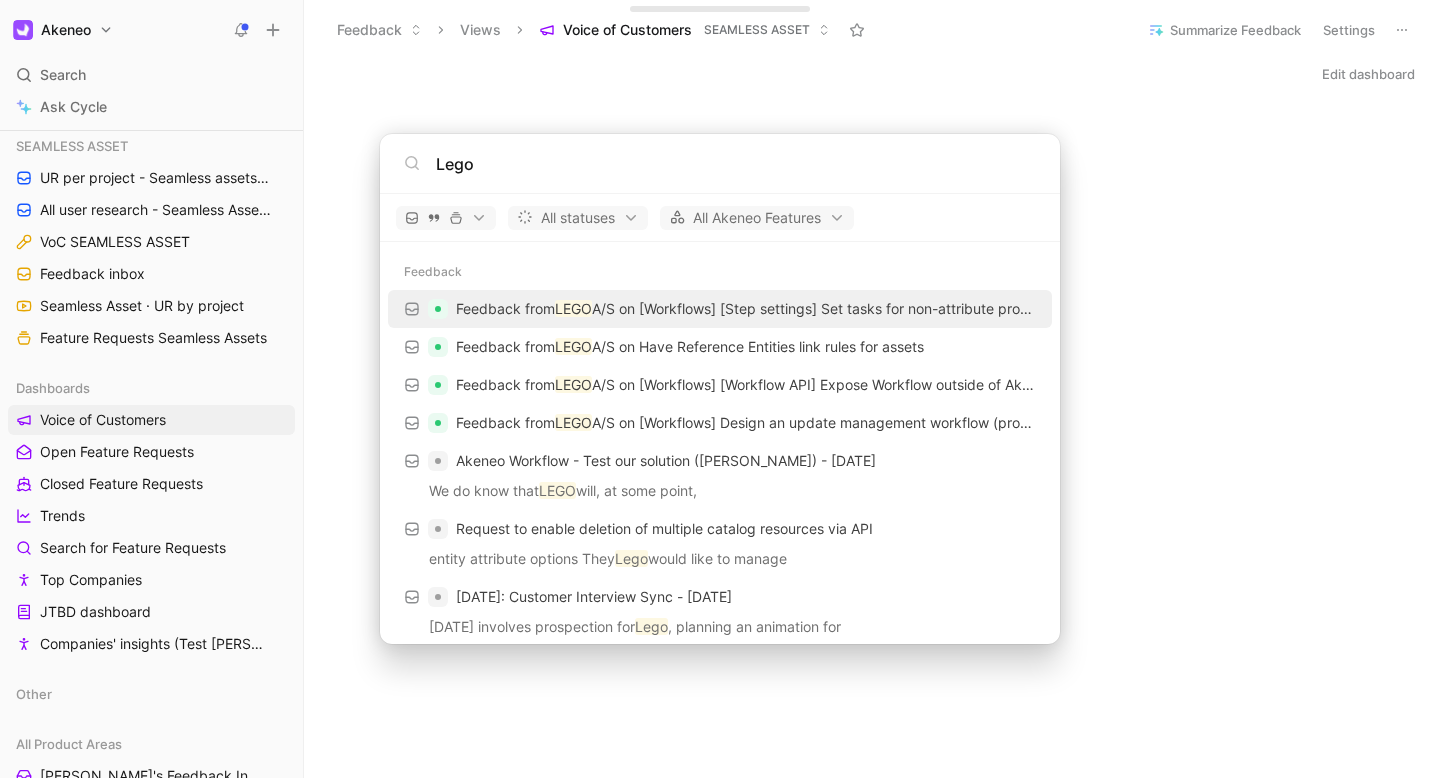 type on "Lego" 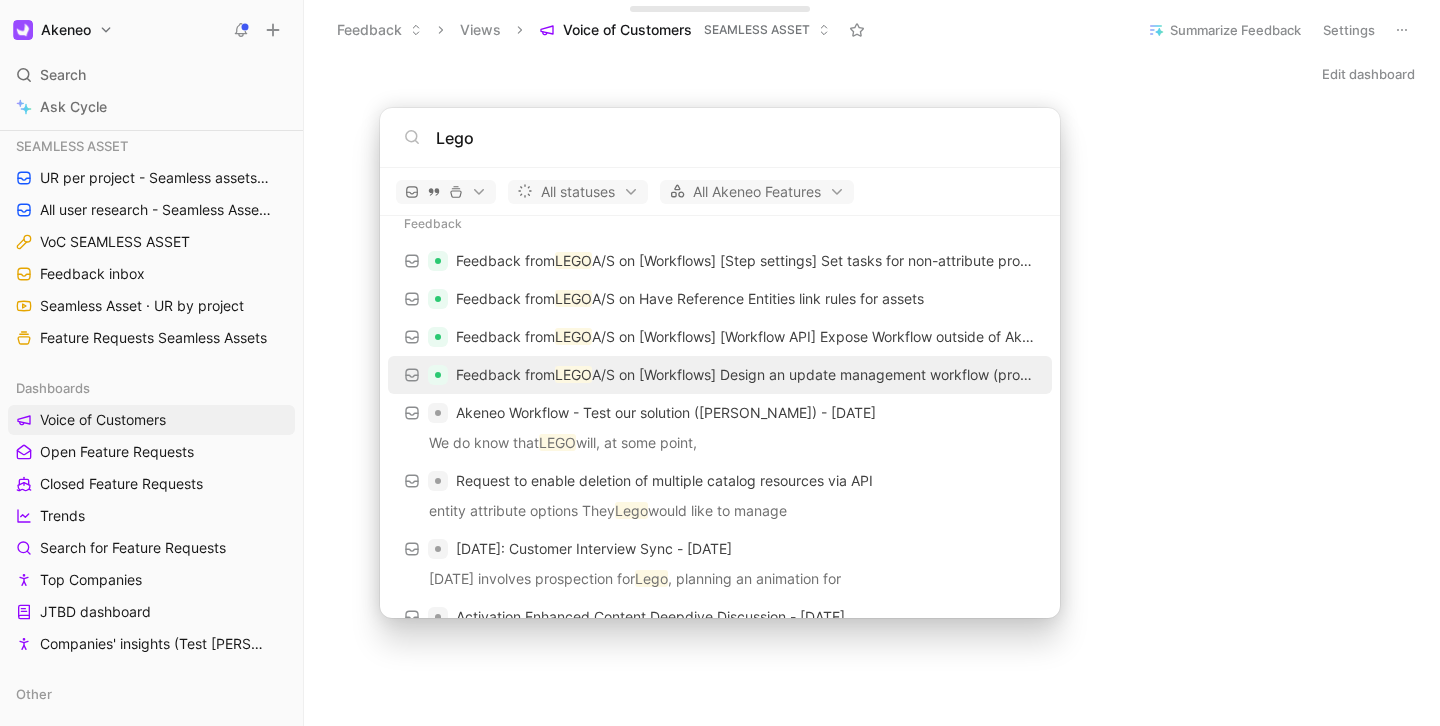 scroll, scrollTop: 0, scrollLeft: 0, axis: both 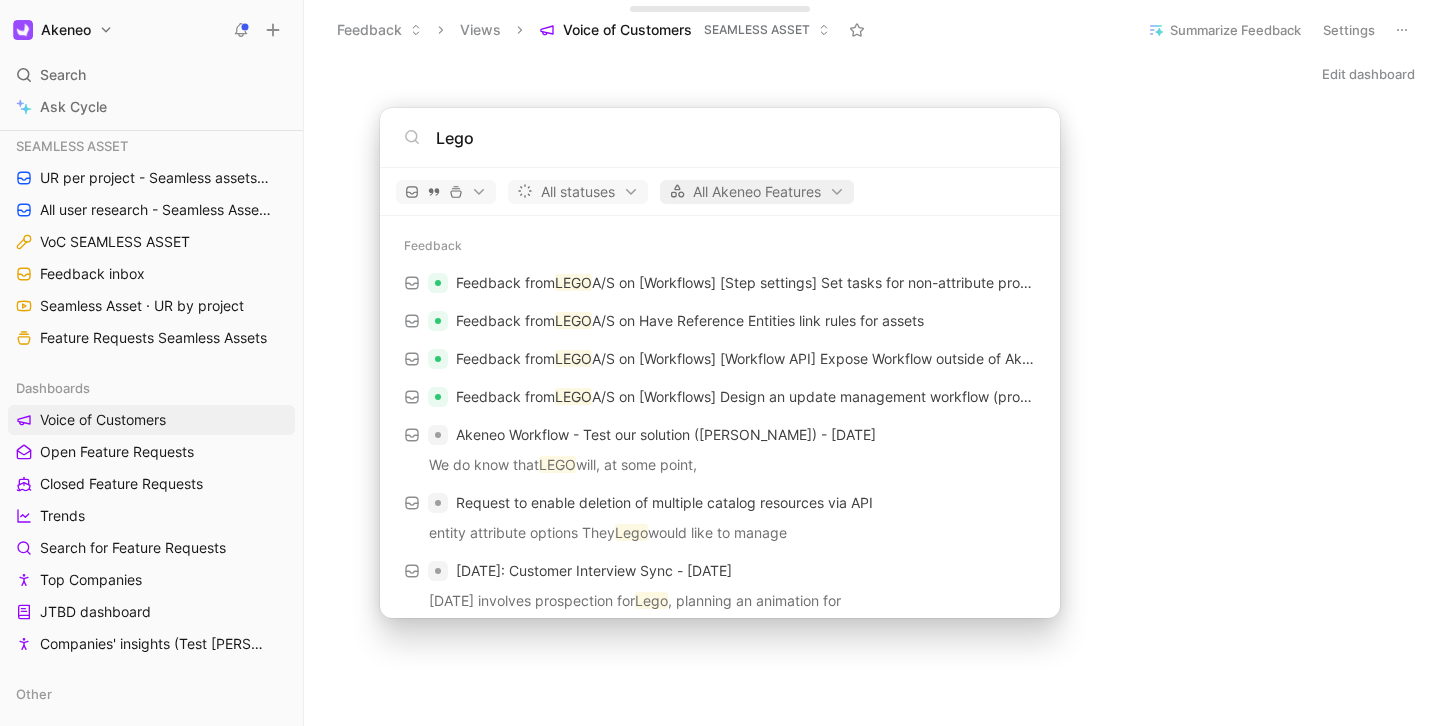 click on "Akeneo Search ⌘ K Ask Cycle Workspace Favorites Feedback inbox SEAMLESS ASSET SEAMLESS ASSET UR per project - Seamless assets ([PERSON_NAME]) All user research - Seamless Asset ([PERSON_NAME]) VoC SEAMLESS ASSET Feedback inbox Seamless Asset · UR by project Feature Requests Seamless Assets Dashboards Voice of Customers Open Feature Requests Closed Feature Requests Trends Search for Feature Requests Top Companies JTBD dashboard Companies' insights (Test Hugo) Other All Product Areas [PERSON_NAME]'s Feedback Inbox Akeneo's Feedback Inbox Feedback Inbox - Tagging ALL teams · UR interviews New Jobs-to-be-done to review ([PERSON_NAME]) Key learnings All feedback All Feature Requests Feature Requests by status Feature Requests by feature JTBD Database Jobs-to-be-done Call Recordings / User Interviews ACTIVATION APPS PLATFORM AUTOMATION & AI Customer calls - Automation ([PERSON_NAME]) Automation ([PERSON_NAME]) -User research per project  Test calls NEW VoC Studios / DAM & Automation Automation · All AI feedbacks AI feature requests PMX" at bounding box center [720, 363] 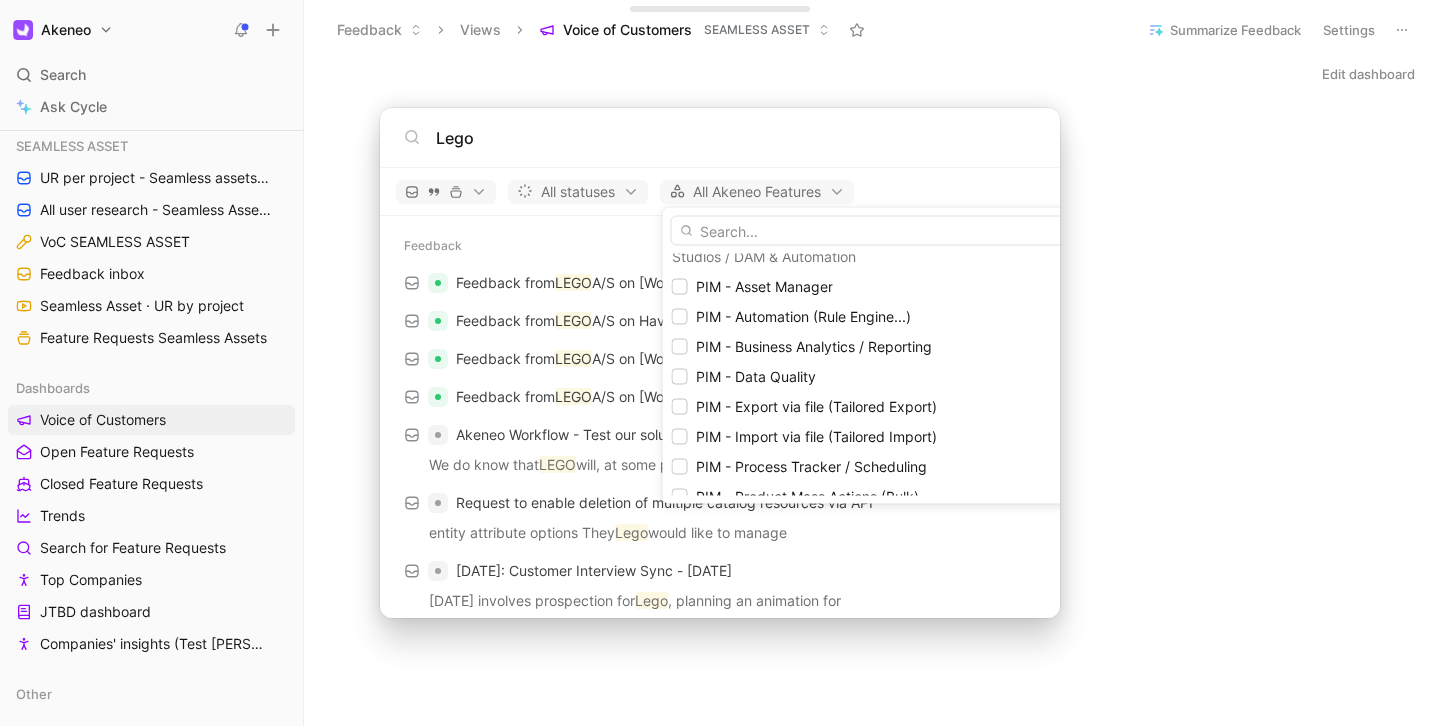 scroll, scrollTop: 2597, scrollLeft: 0, axis: vertical 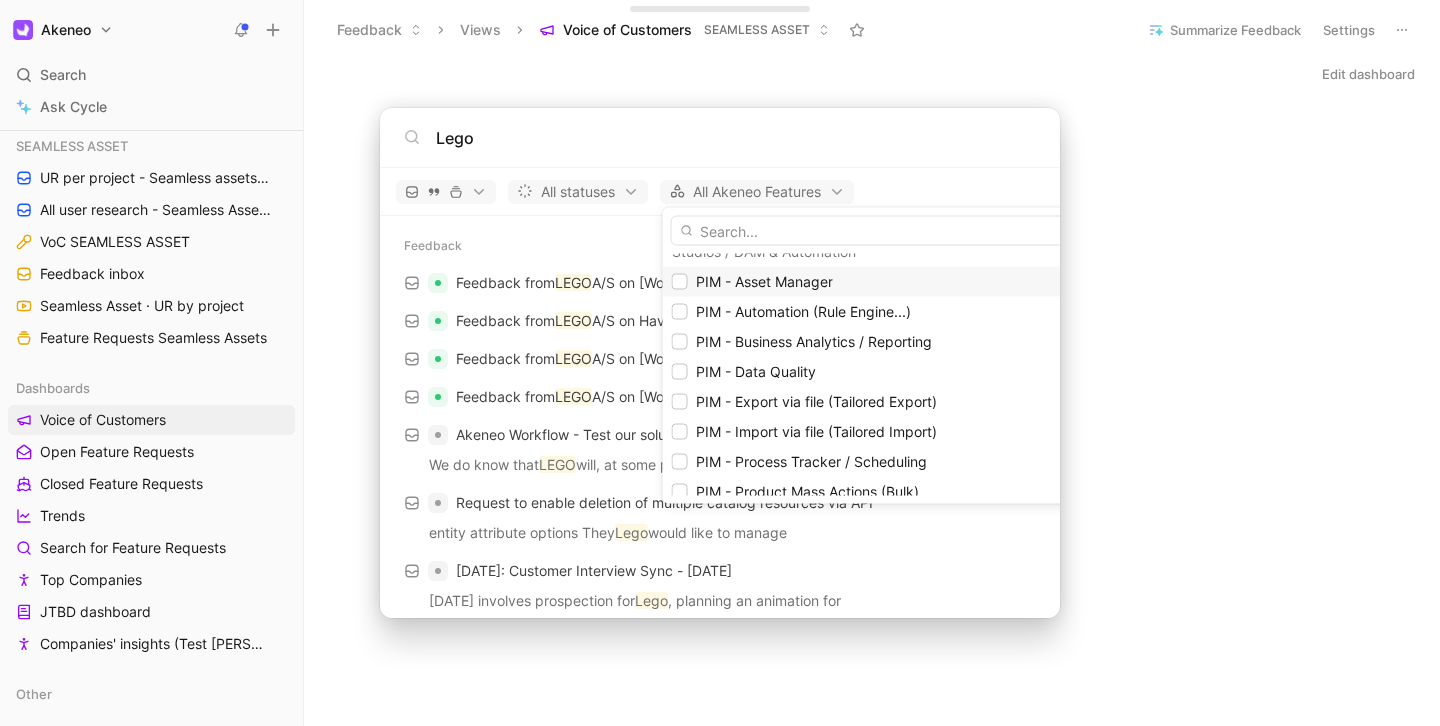 click on "PIM - Asset Manager" at bounding box center [764, 281] 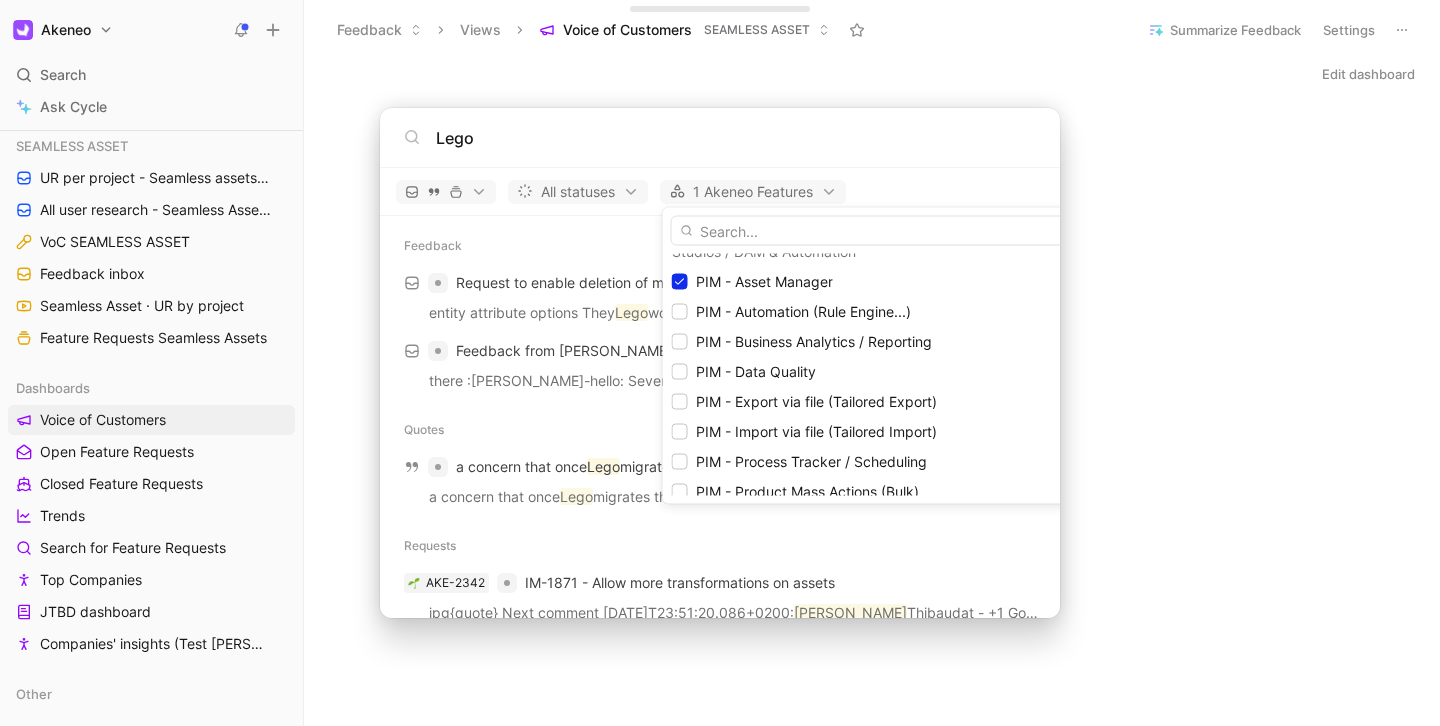 click on "Akeneo Search ⌘ K Ask Cycle Workspace Favorites Feedback inbox SEAMLESS ASSET SEAMLESS ASSET UR per project - Seamless assets ([PERSON_NAME]) All user research - Seamless Asset ([PERSON_NAME]) VoC SEAMLESS ASSET Feedback inbox Seamless Asset · UR by project Feature Requests Seamless Assets Dashboards Voice of Customers Open Feature Requests Closed Feature Requests Trends Search for Feature Requests Top Companies JTBD dashboard Companies' insights (Test Hugo) Other All Product Areas [PERSON_NAME]'s Feedback Inbox Akeneo's Feedback Inbox Feedback Inbox - Tagging ALL teams · UR interviews New Jobs-to-be-done to review ([PERSON_NAME]) Key learnings All feedback All Feature Requests Feature Requests by status Feature Requests by feature JTBD Database Jobs-to-be-done Call Recordings / User Interviews ACTIVATION APPS PLATFORM AUTOMATION & AI Customer calls - Automation ([PERSON_NAME]) Automation ([PERSON_NAME]) -User research per project  Test calls NEW VoC Studios / DAM & Automation Automation · All AI feedbacks AI feature requests PMX" at bounding box center (720, 363) 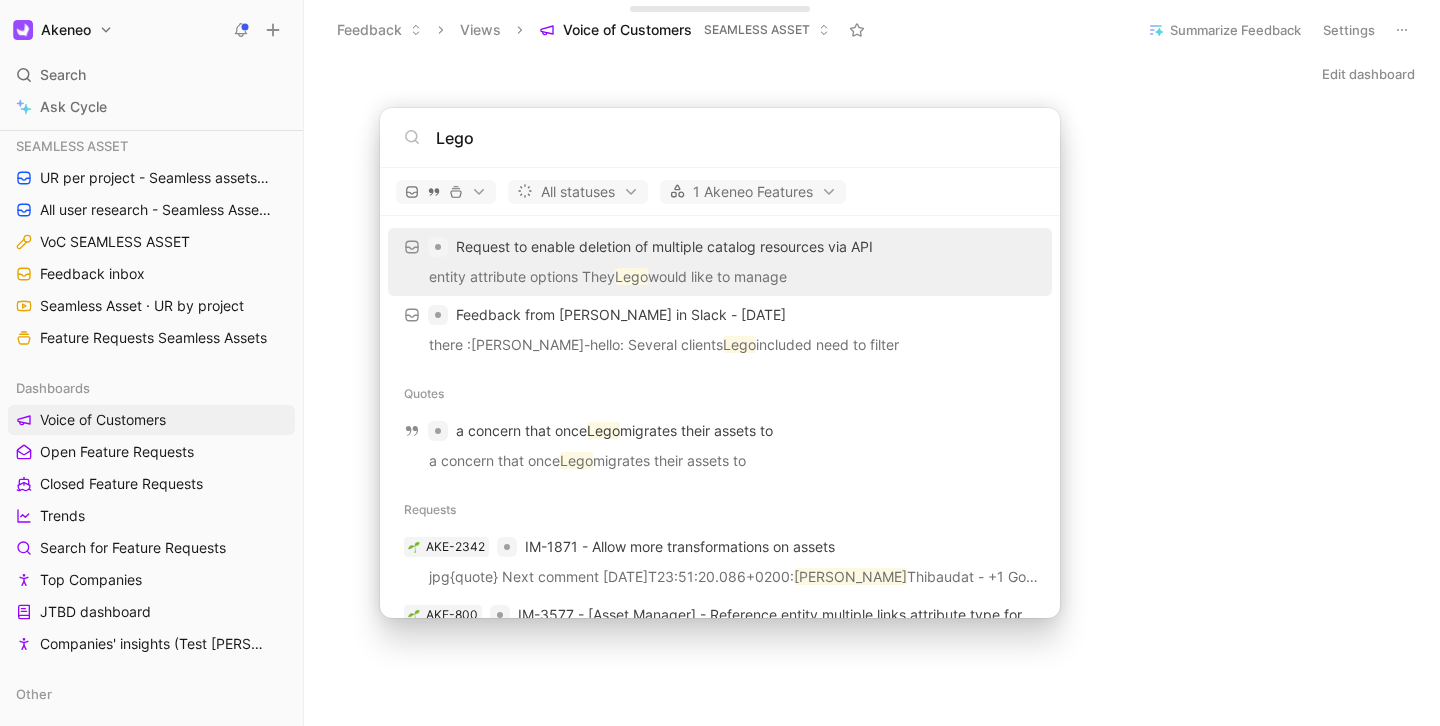scroll, scrollTop: 0, scrollLeft: 0, axis: both 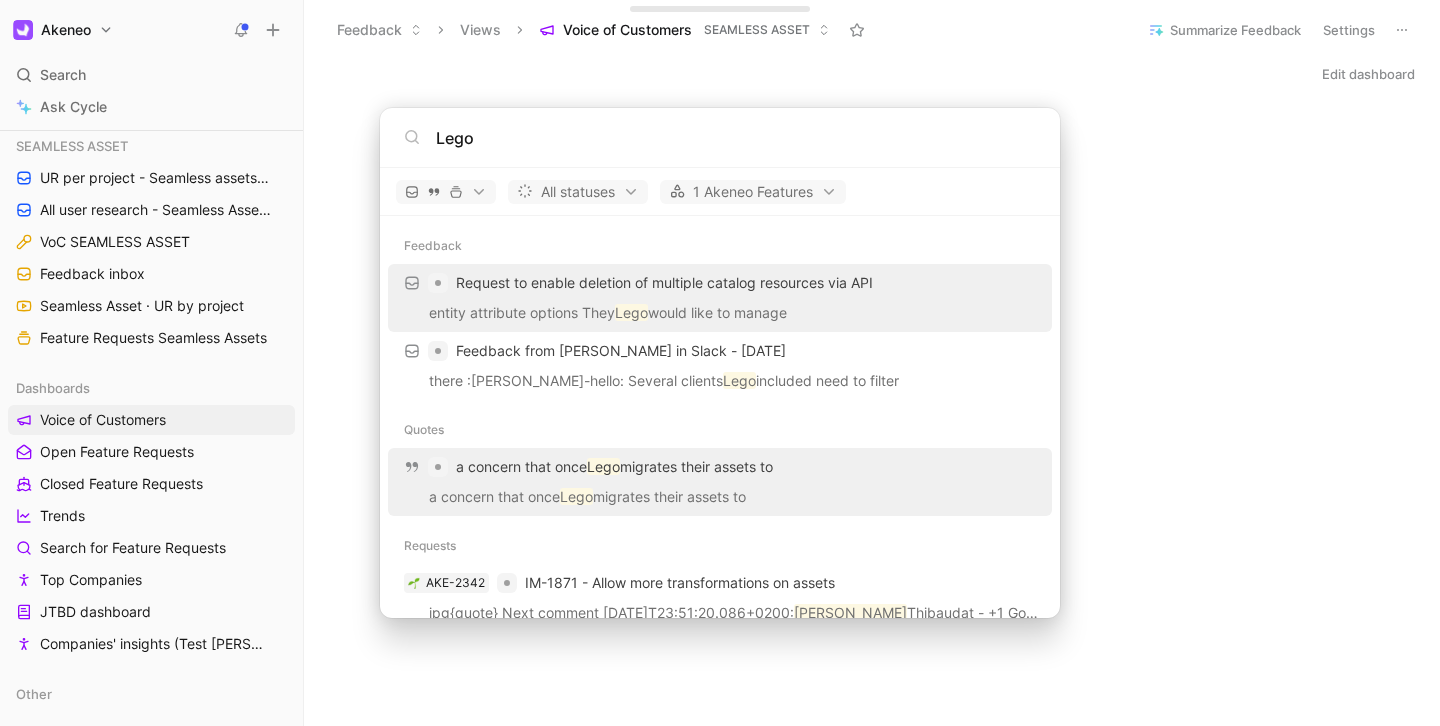 click on "a concern that once  Lego  migrates their assets to" at bounding box center [720, 467] 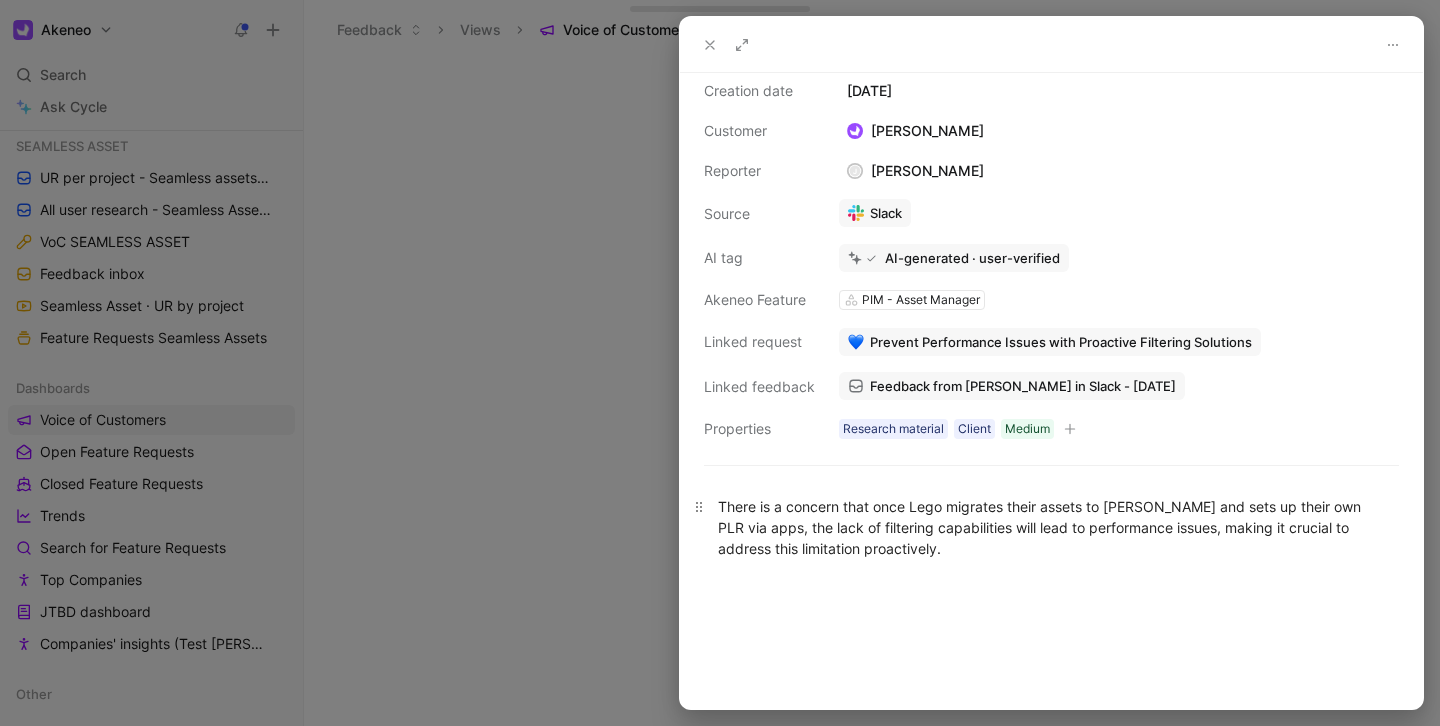 scroll, scrollTop: 0, scrollLeft: 0, axis: both 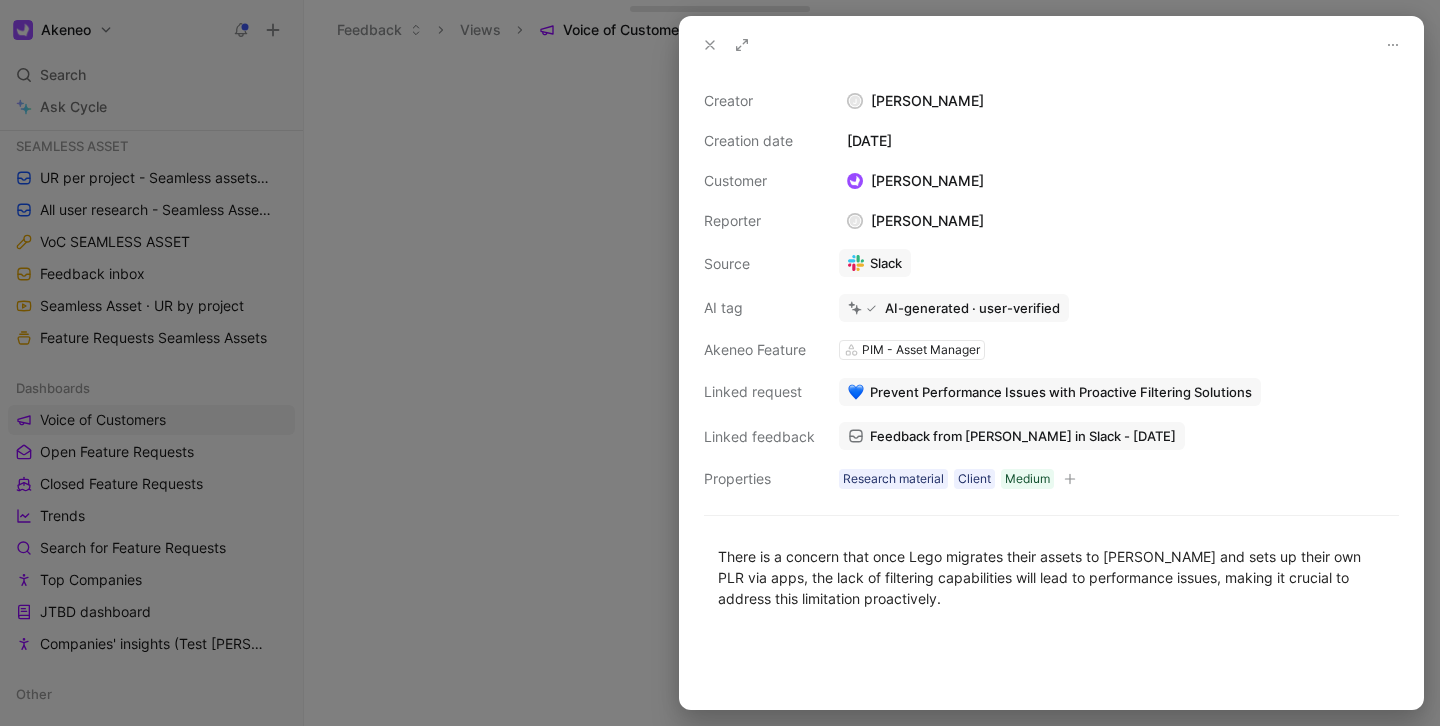 click at bounding box center [720, 363] 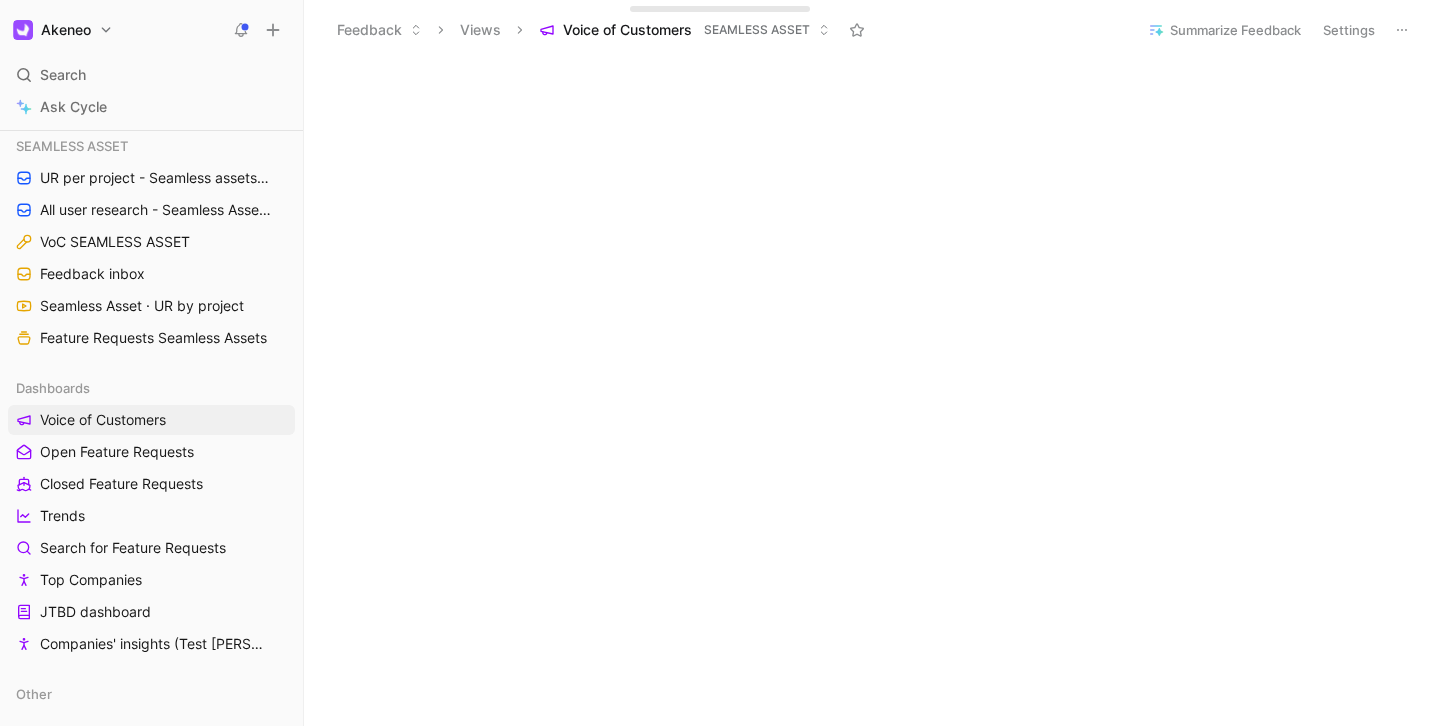 scroll, scrollTop: 913, scrollLeft: 0, axis: vertical 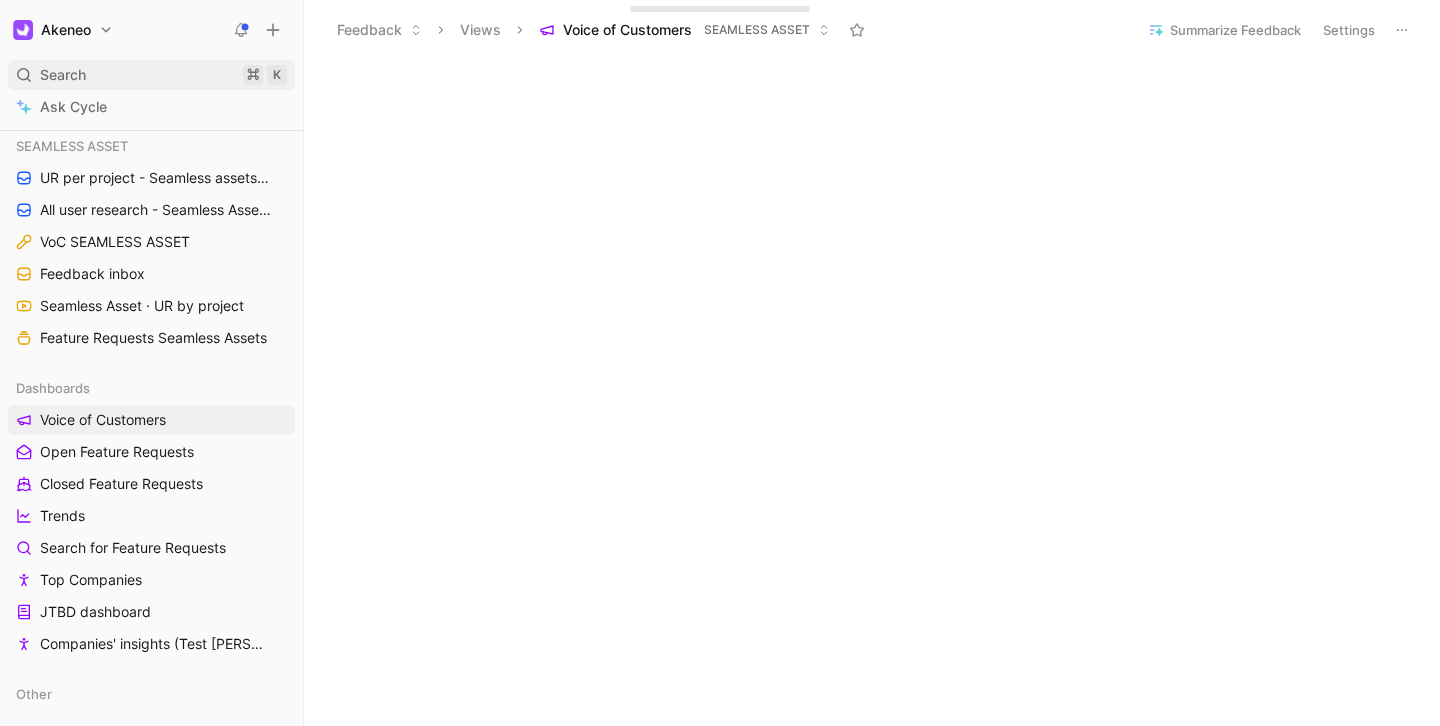 click on "Search ⌘ K" at bounding box center [151, 75] 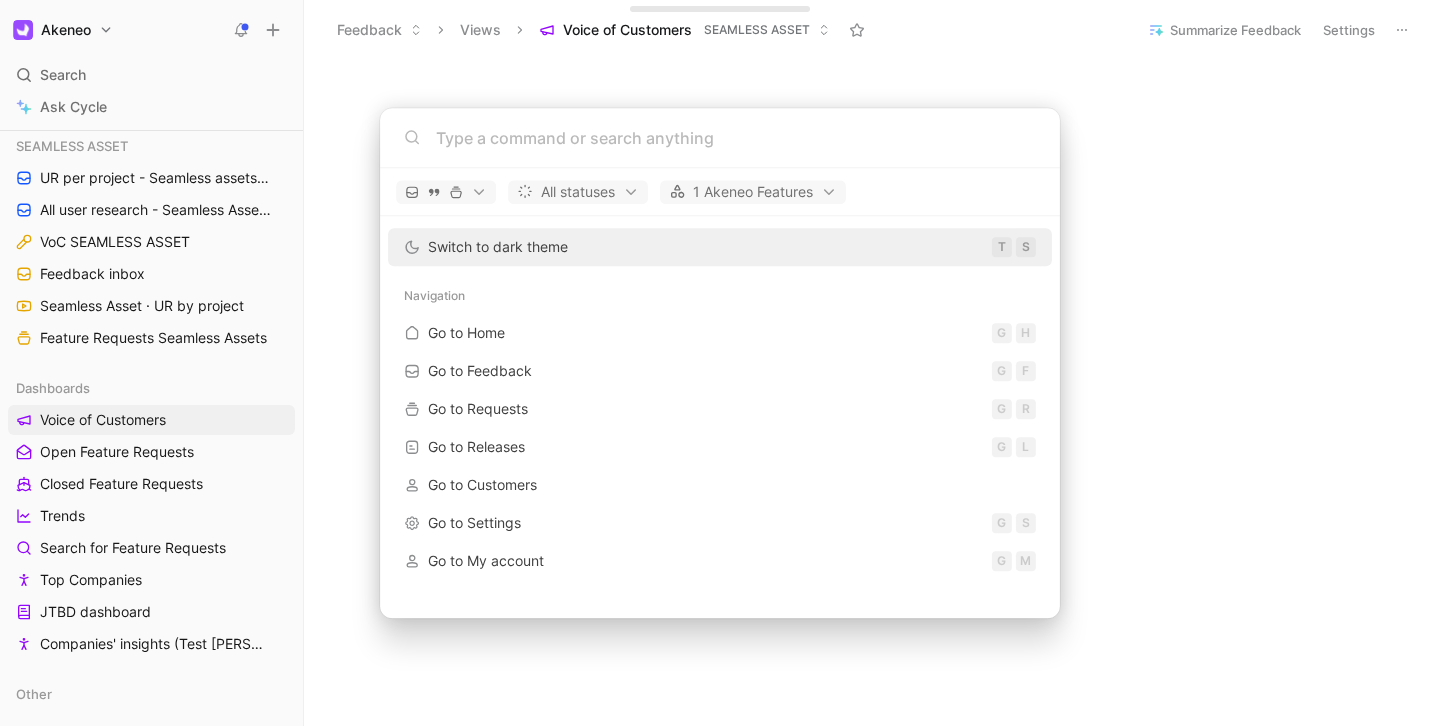 click on "Akeneo Search ⌘ K Ask Cycle Workspace Favorites Feedback inbox SEAMLESS ASSET SEAMLESS ASSET UR per project - Seamless assets ([PERSON_NAME]) All user research - Seamless Asset ([PERSON_NAME]) VoC SEAMLESS ASSET Feedback inbox Seamless Asset · UR by project Feature Requests Seamless Assets Dashboards Voice of Customers Open Feature Requests Closed Feature Requests Trends Search for Feature Requests Top Companies JTBD dashboard Companies' insights (Test Hugo) Other All Product Areas [PERSON_NAME]'s Feedback Inbox Akeneo's Feedback Inbox Feedback Inbox - Tagging ALL teams · UR interviews New Jobs-to-be-done to review ([PERSON_NAME]) Key learnings All feedback All Feature Requests Feature Requests by status Feature Requests by feature JTBD Database Jobs-to-be-done Call Recordings / User Interviews ACTIVATION APPS PLATFORM AUTOMATION & AI Customer calls - Automation ([PERSON_NAME]) Automation ([PERSON_NAME]) -User research per project  Test calls NEW VoC Studios / DAM & Automation Automation · All AI feedbacks AI feature requests PMX" at bounding box center (720, 363) 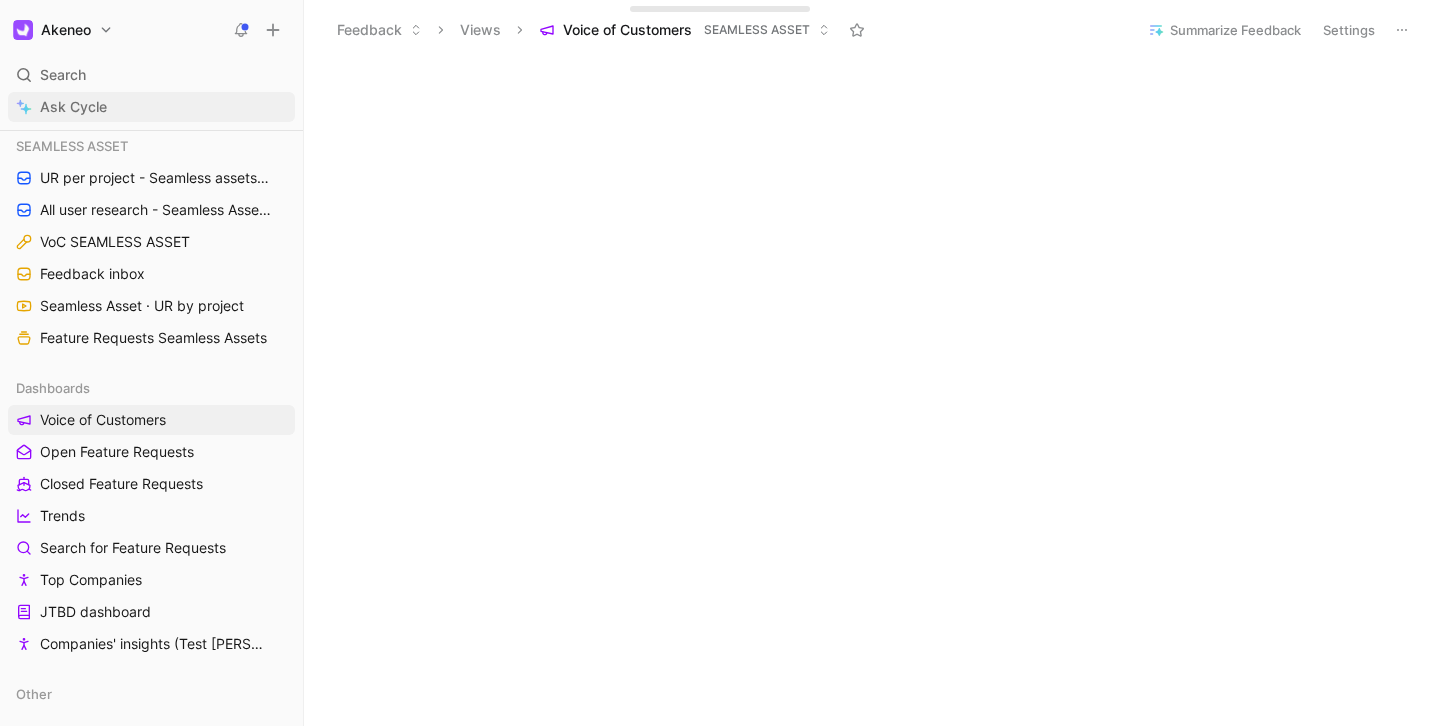click on "Ask Cycle" at bounding box center [73, 107] 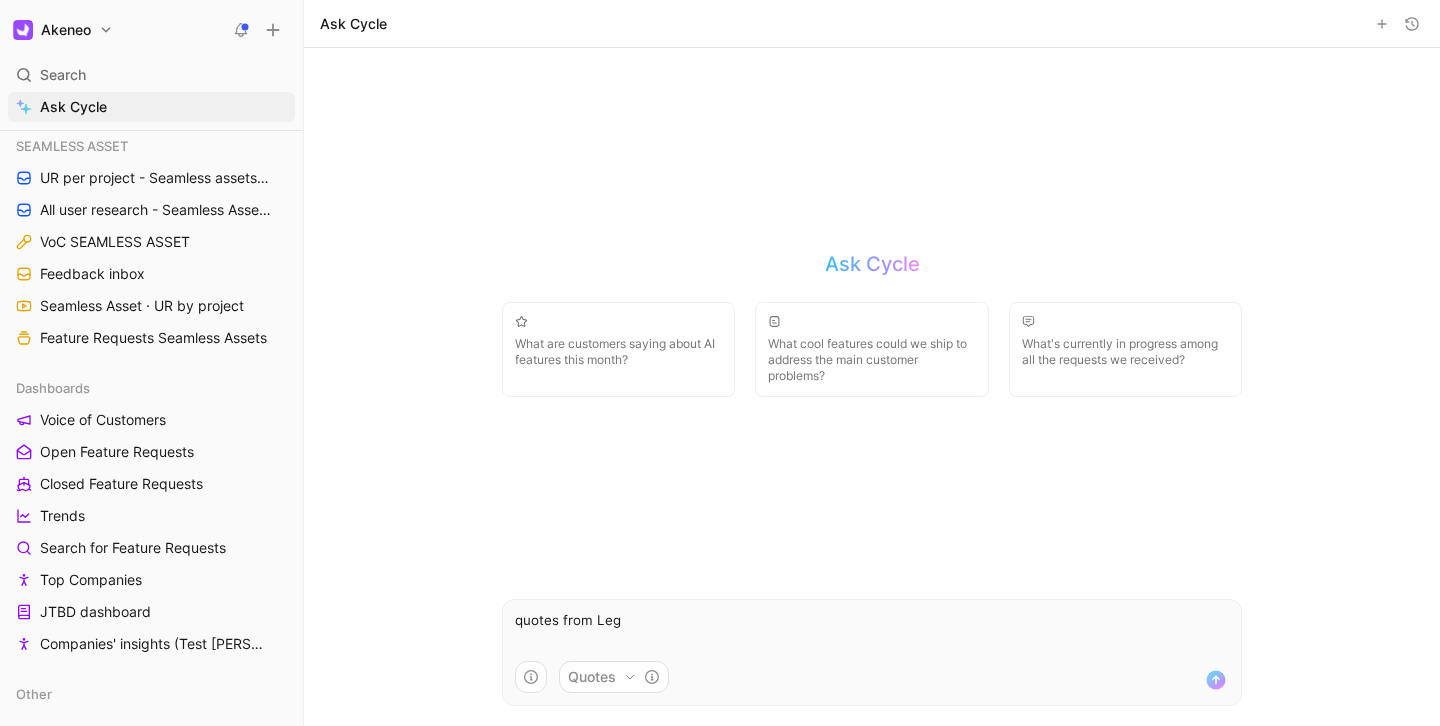 type on "quotes from Lego" 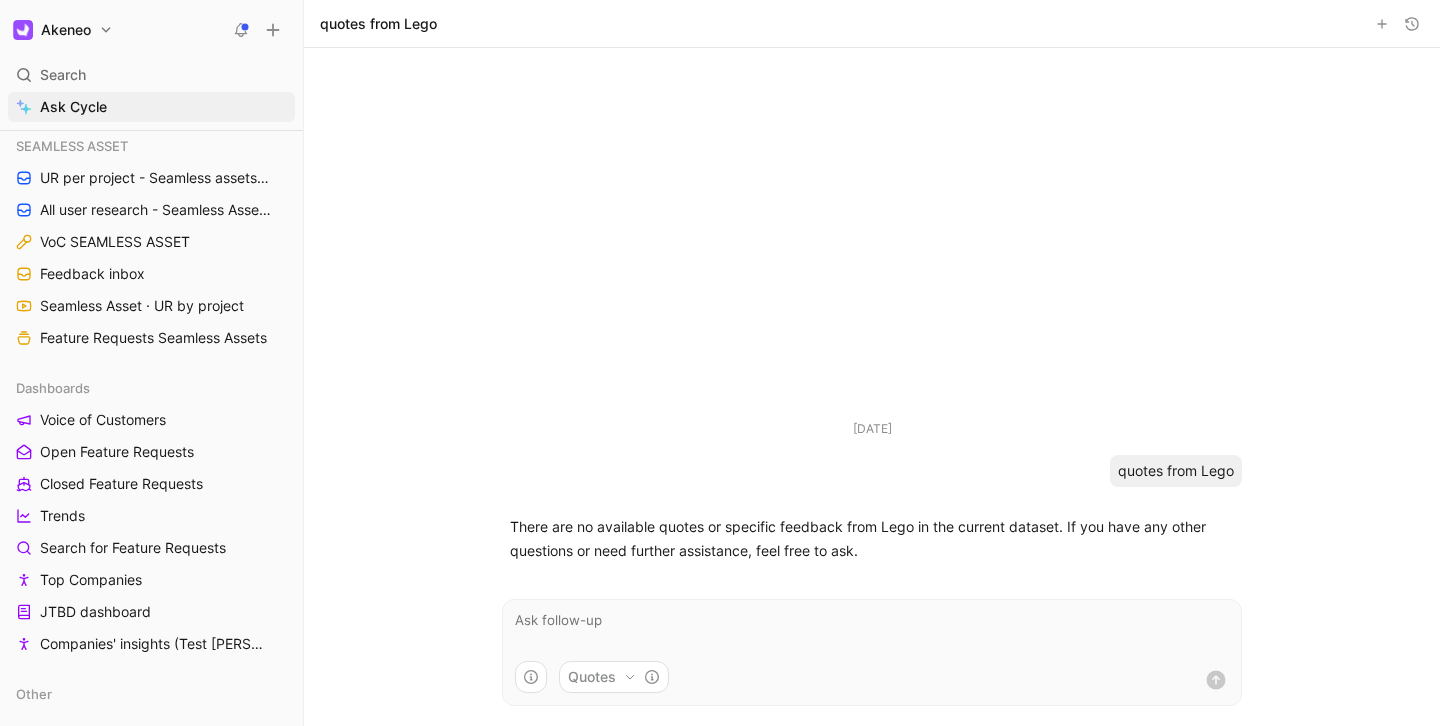 click at bounding box center (872, 630) 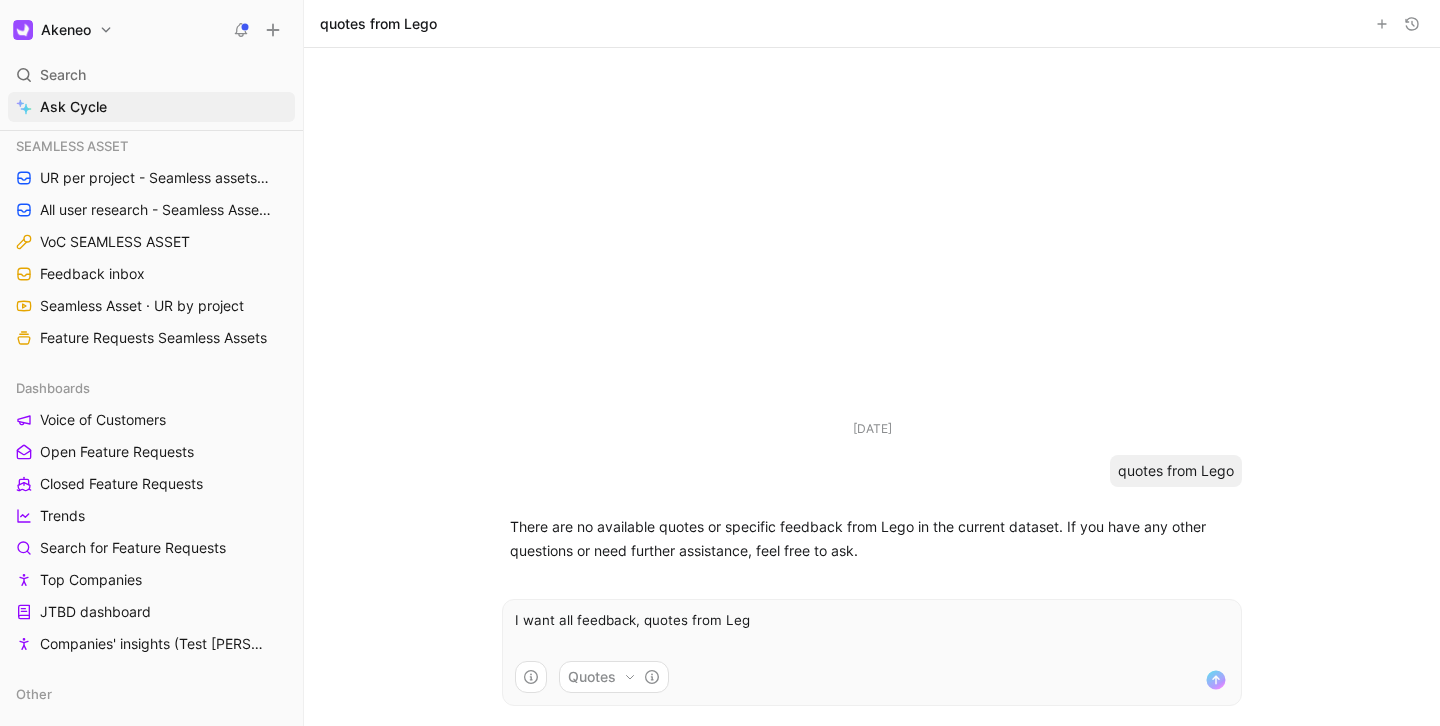 type on "I want all feedback, quotes from Lego" 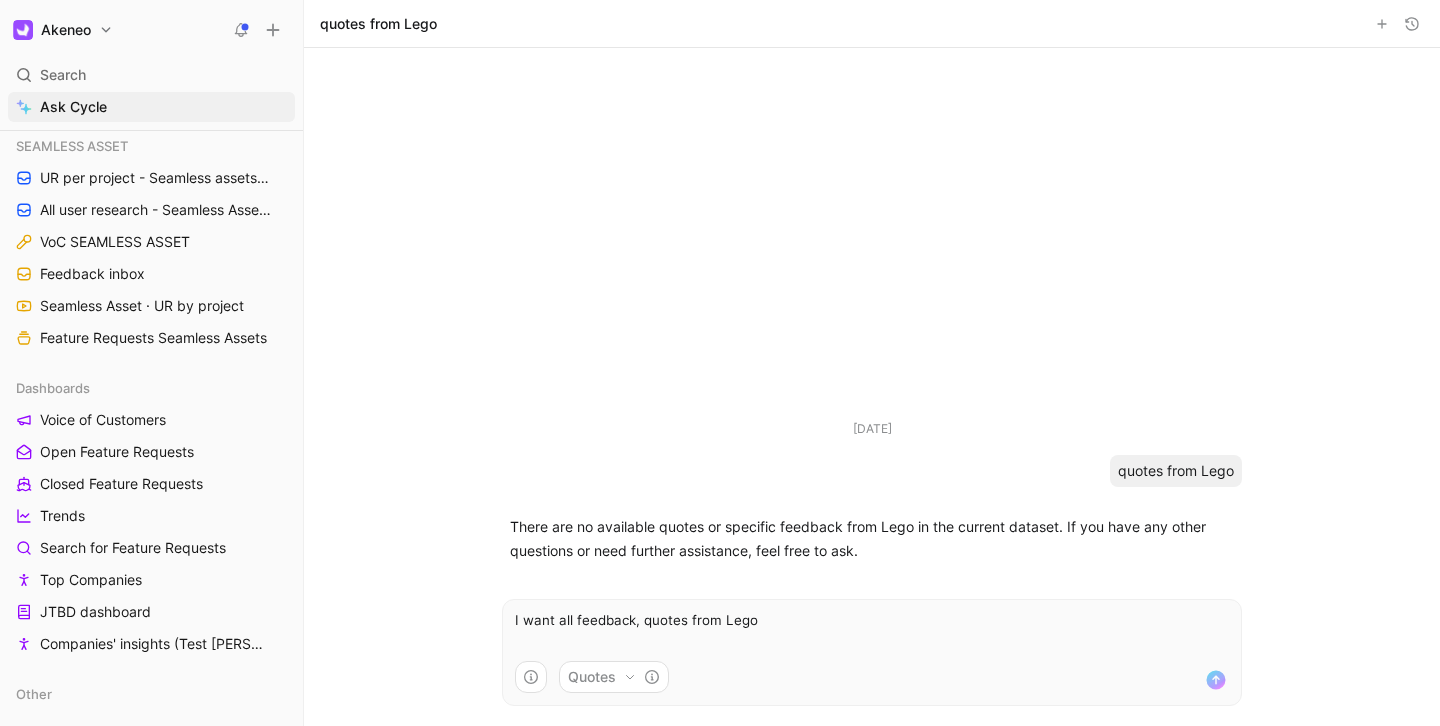 type 